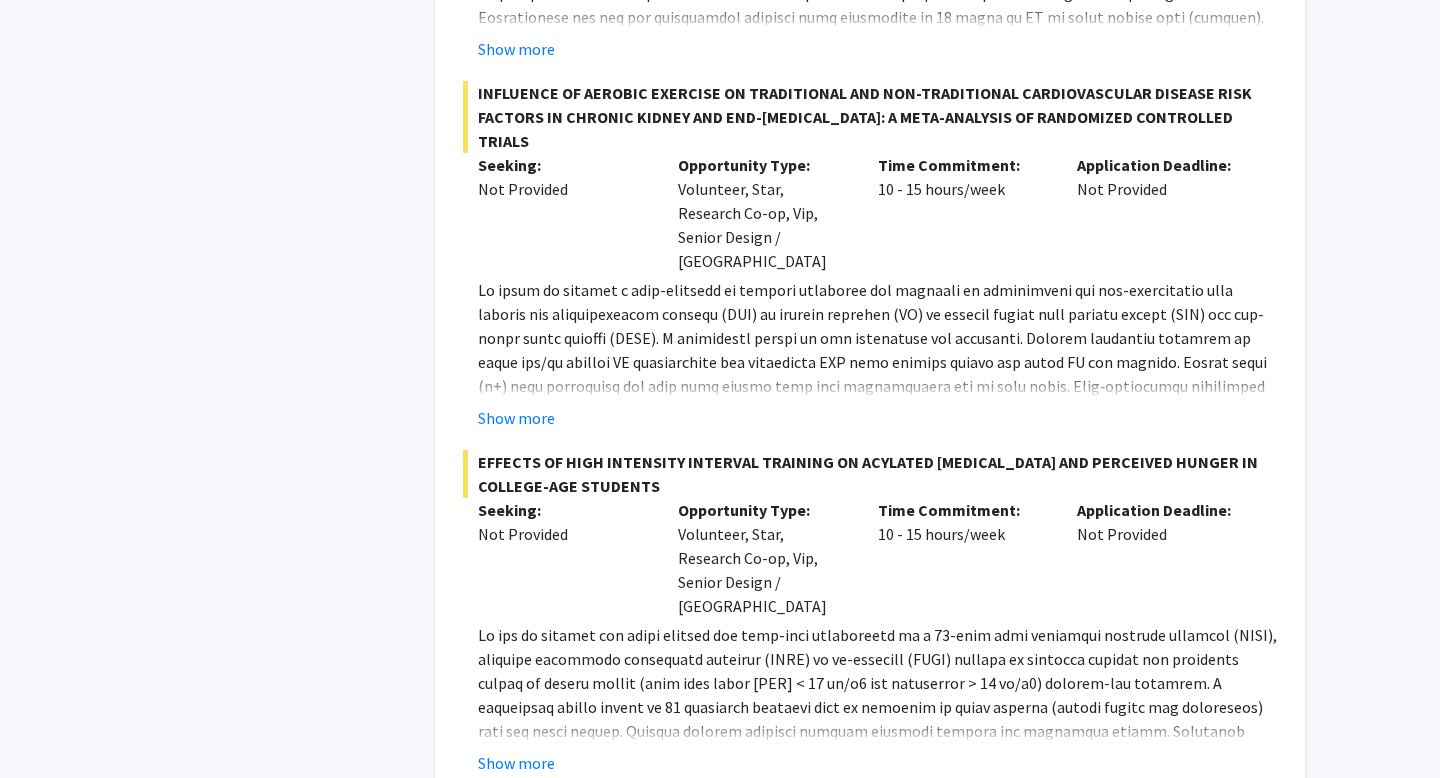 scroll, scrollTop: 3589, scrollLeft: 0, axis: vertical 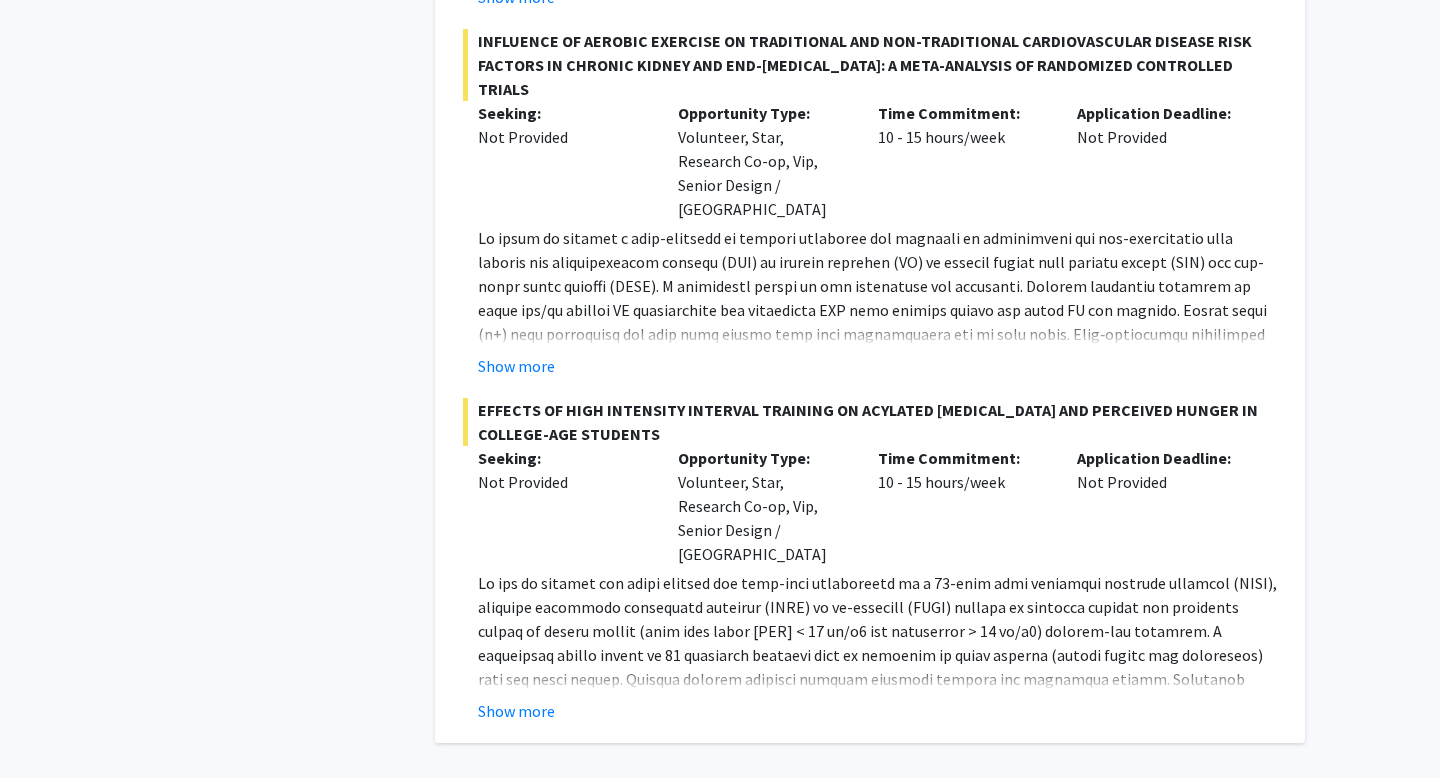 click on "Next »" 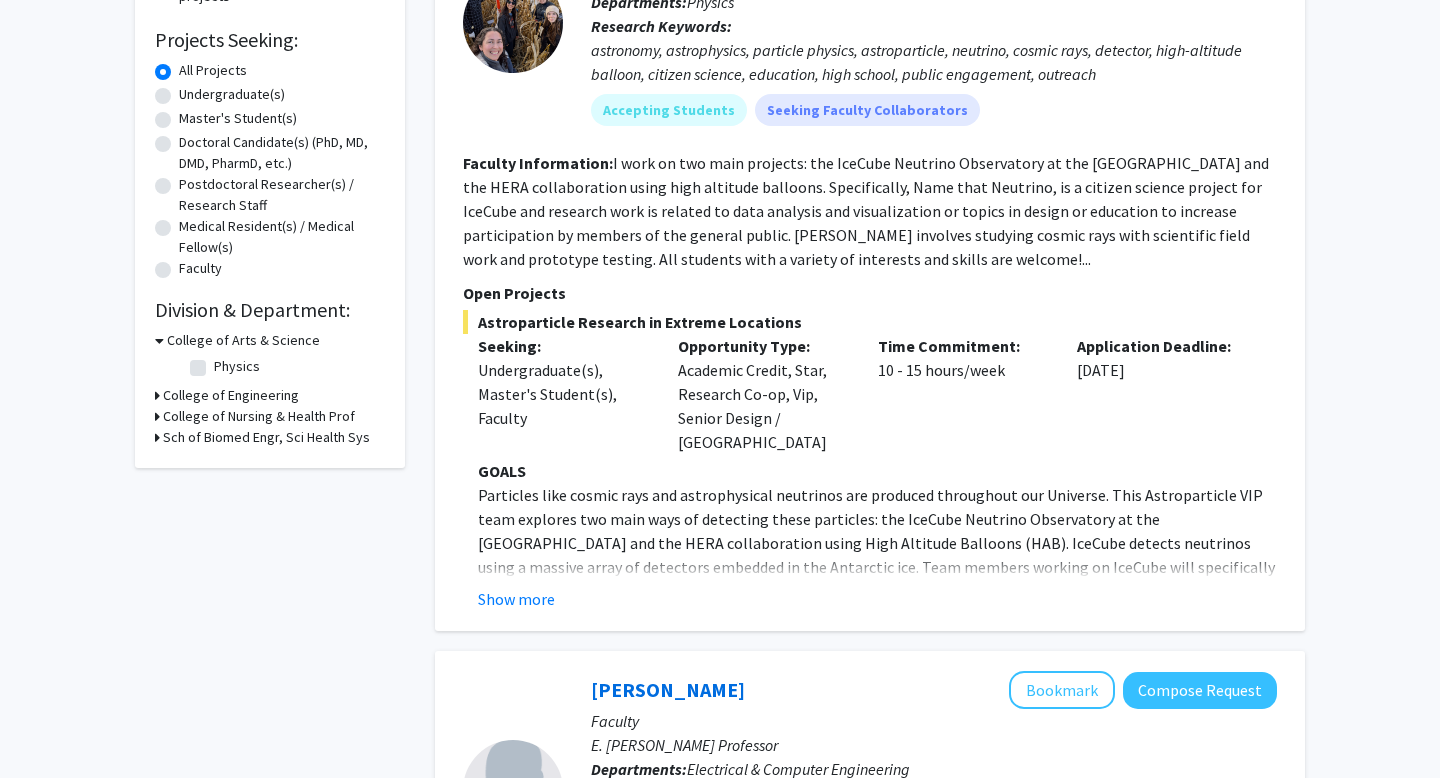 scroll, scrollTop: 320, scrollLeft: 0, axis: vertical 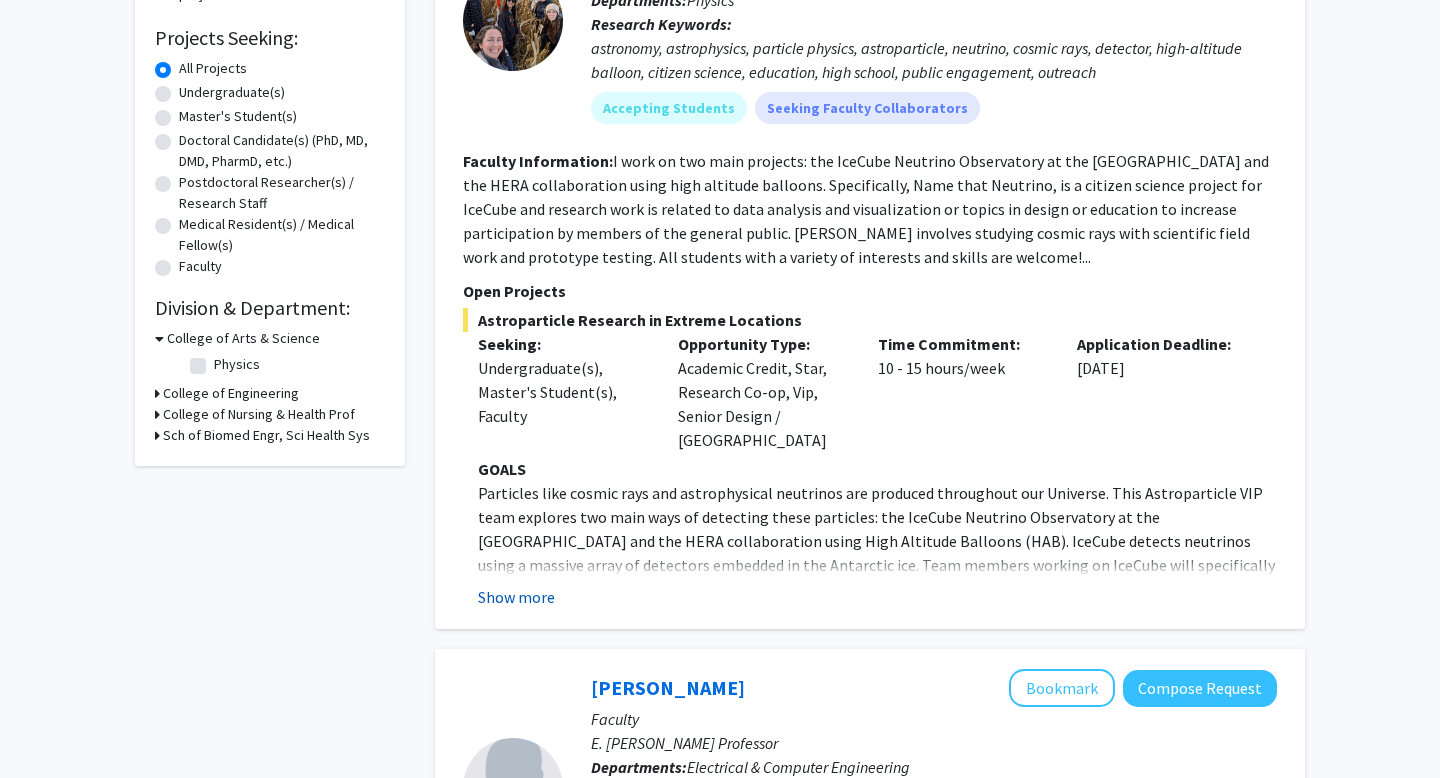 click on "Show more" 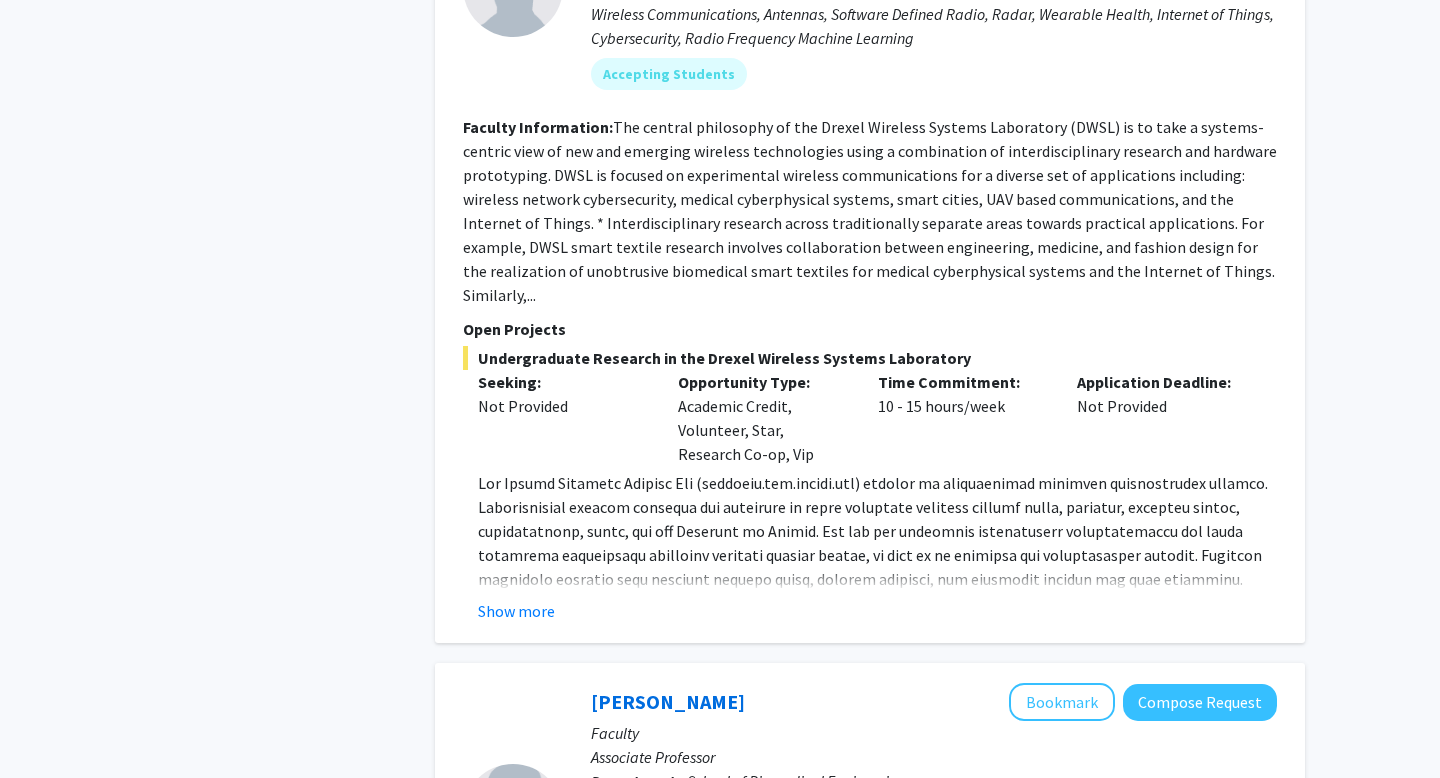 scroll, scrollTop: 2091, scrollLeft: 0, axis: vertical 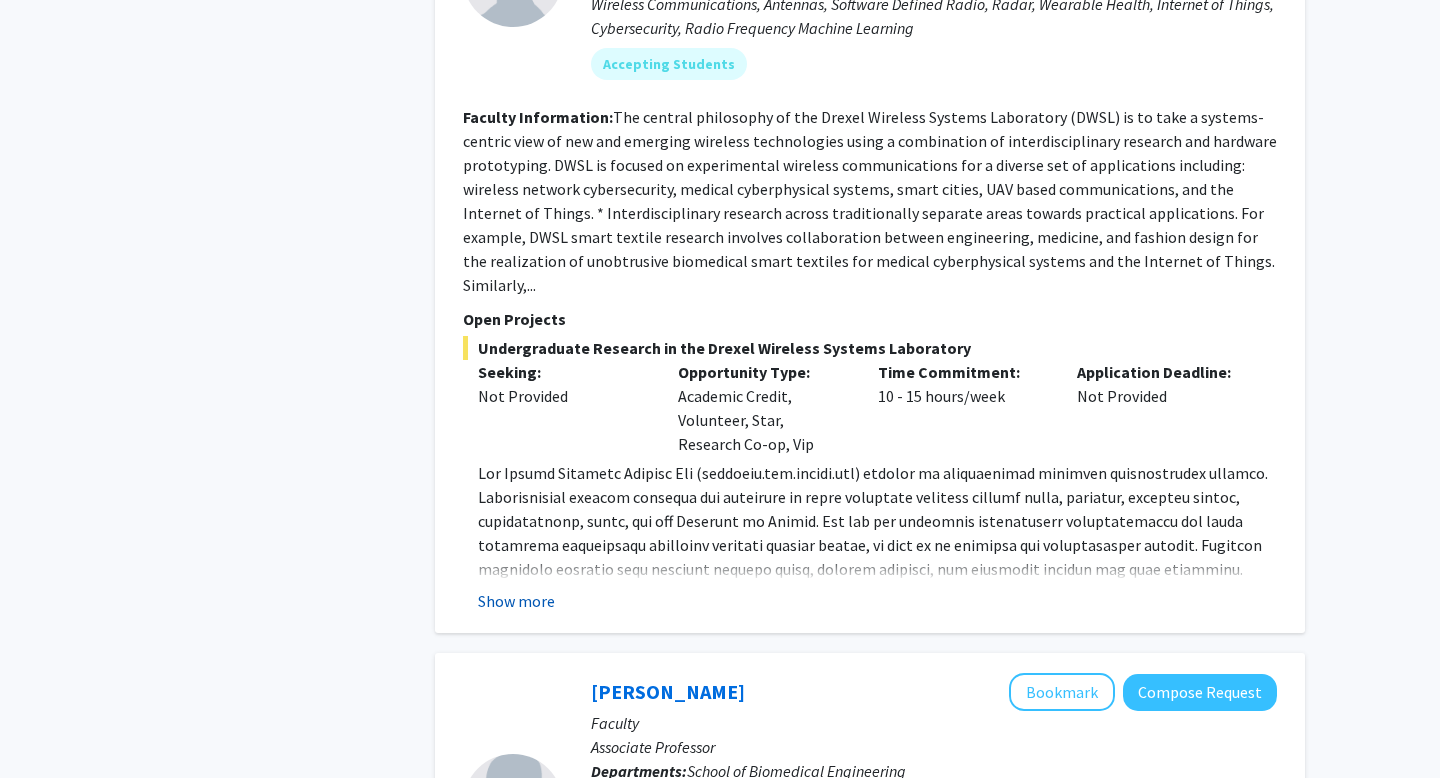 click on "Show more" 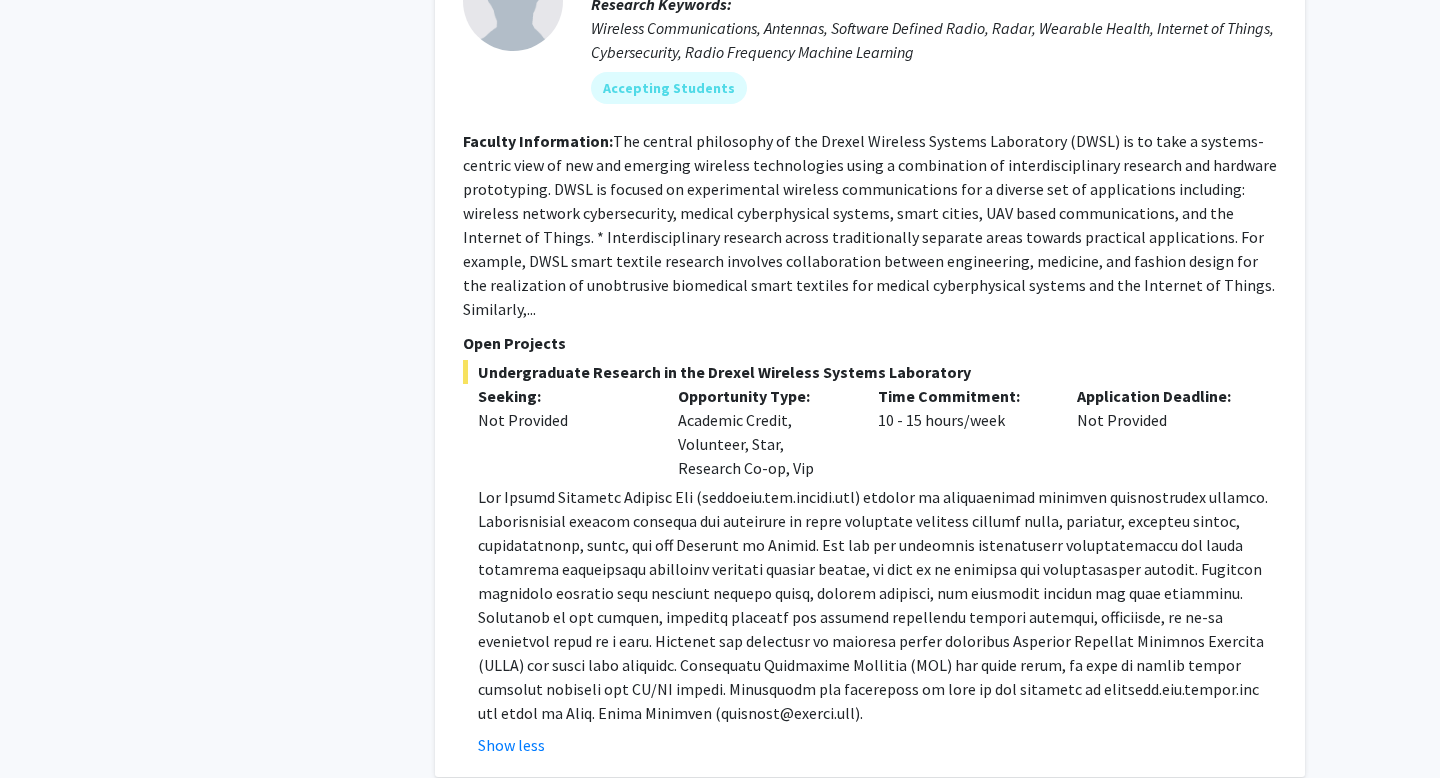 scroll, scrollTop: 1954, scrollLeft: 0, axis: vertical 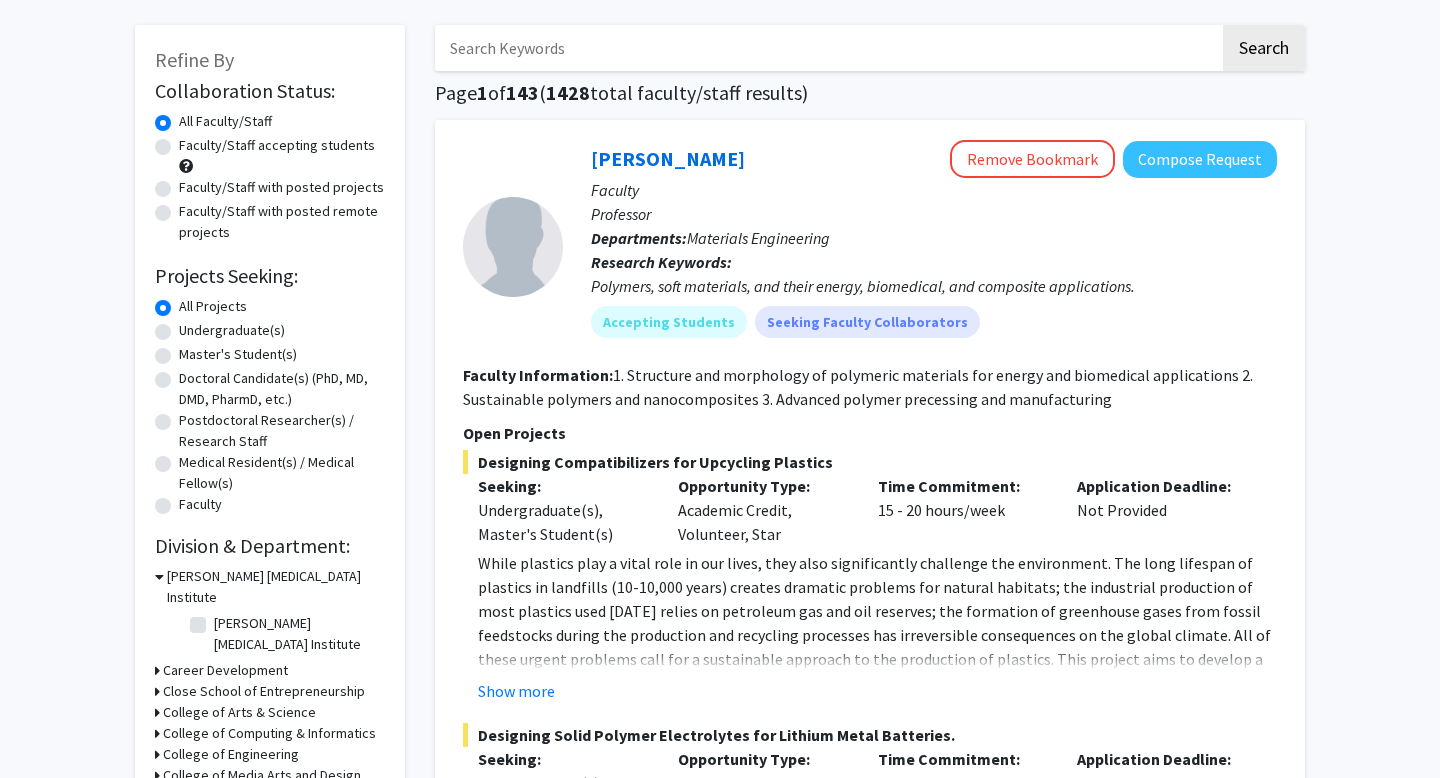 click on "Undergraduate(s)" 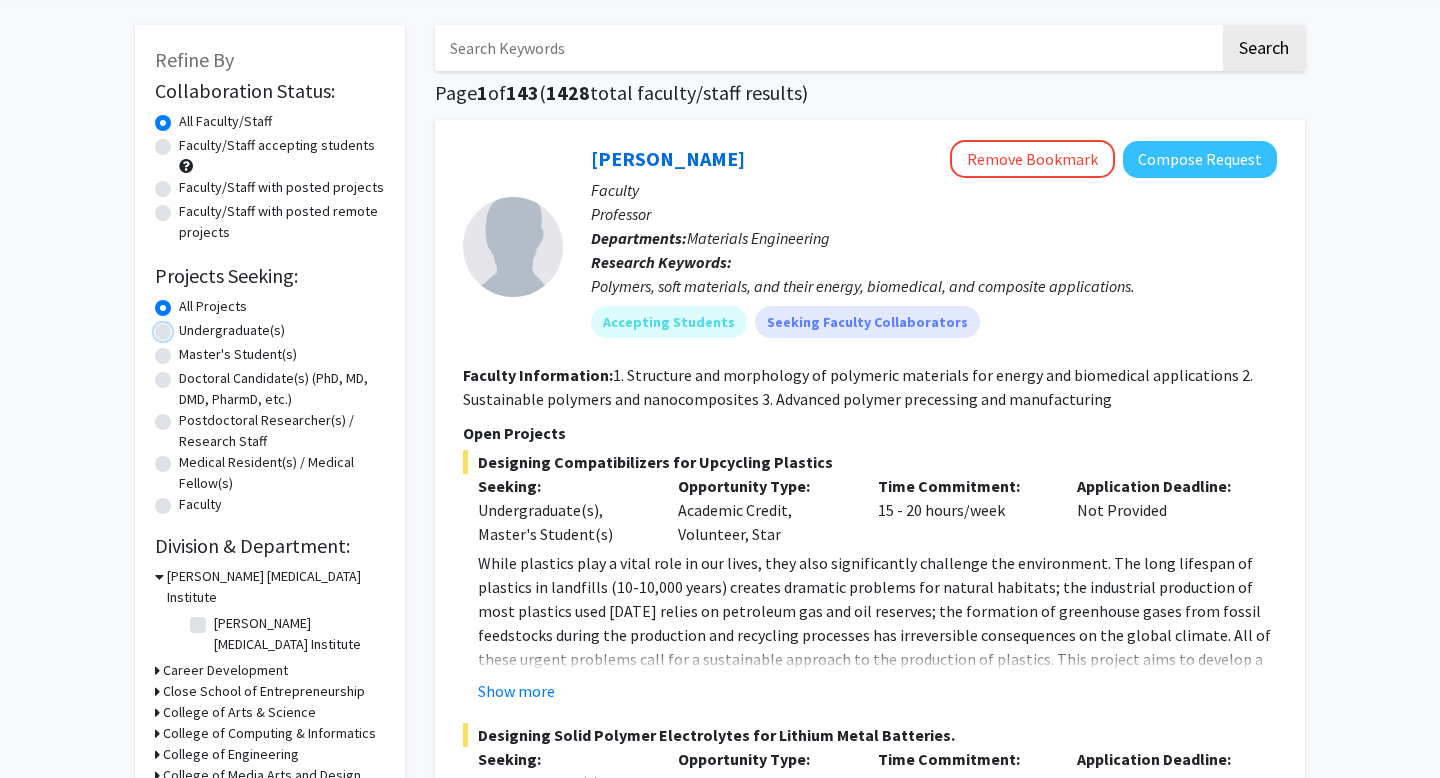 click on "Undergraduate(s)" at bounding box center [185, 326] 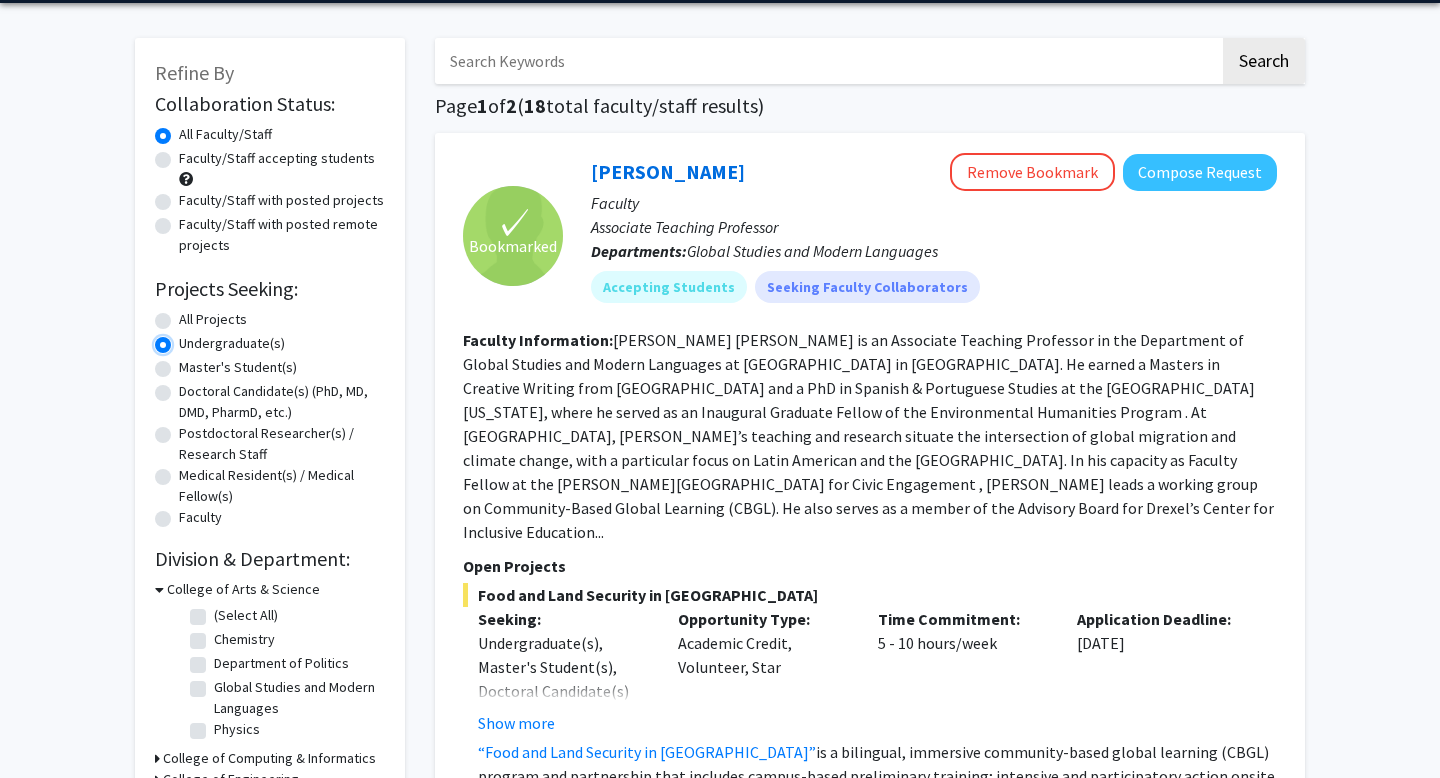 scroll, scrollTop: 77, scrollLeft: 0, axis: vertical 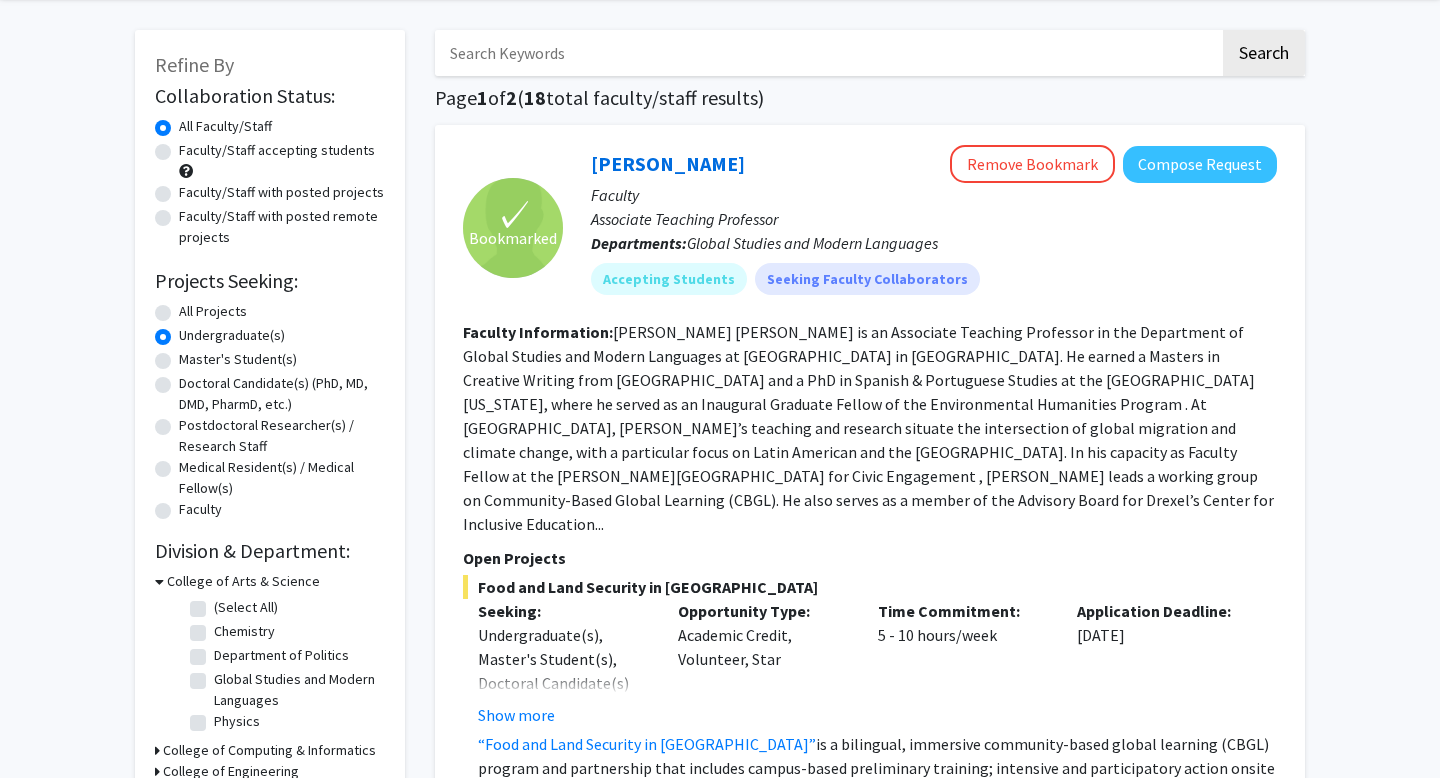 click on "All Projects" 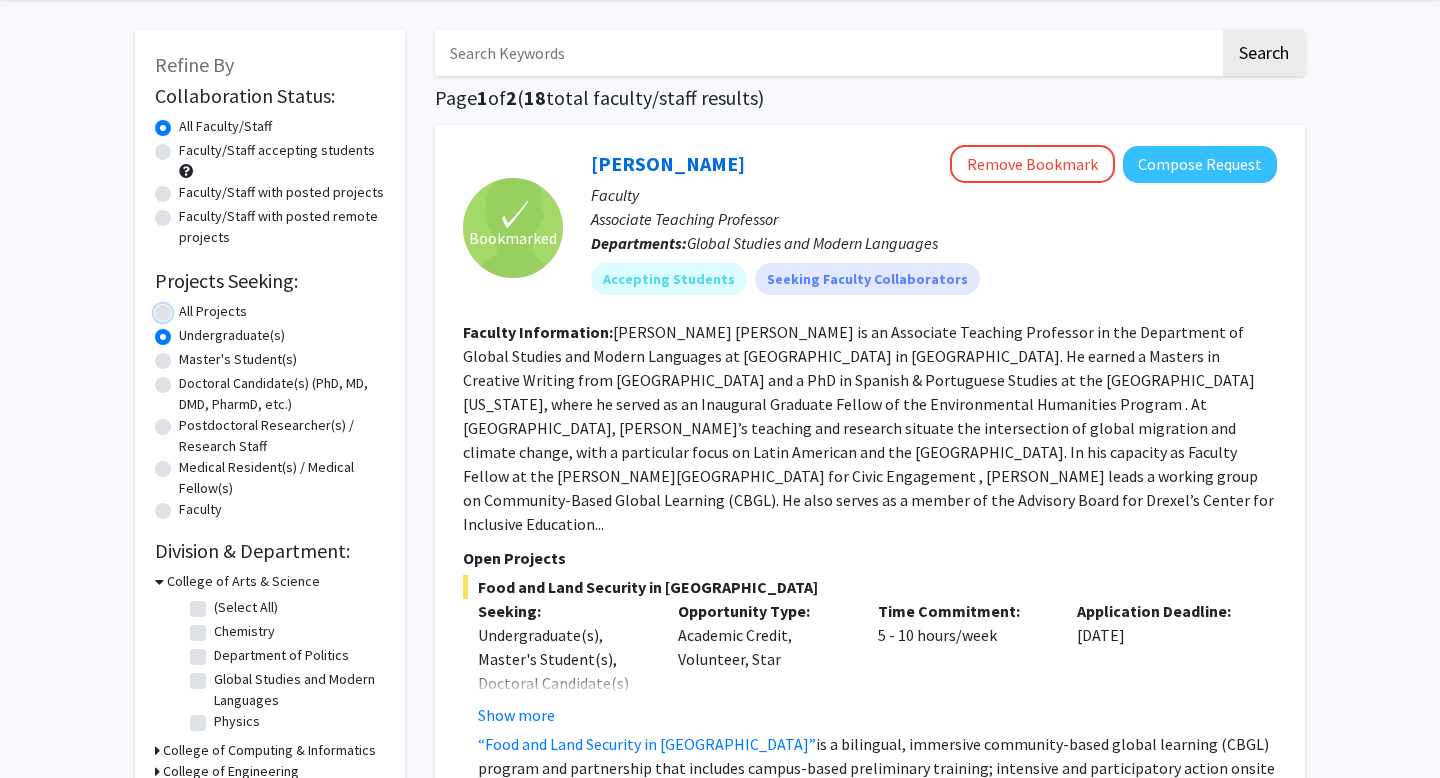 click on "All Projects" at bounding box center [185, 307] 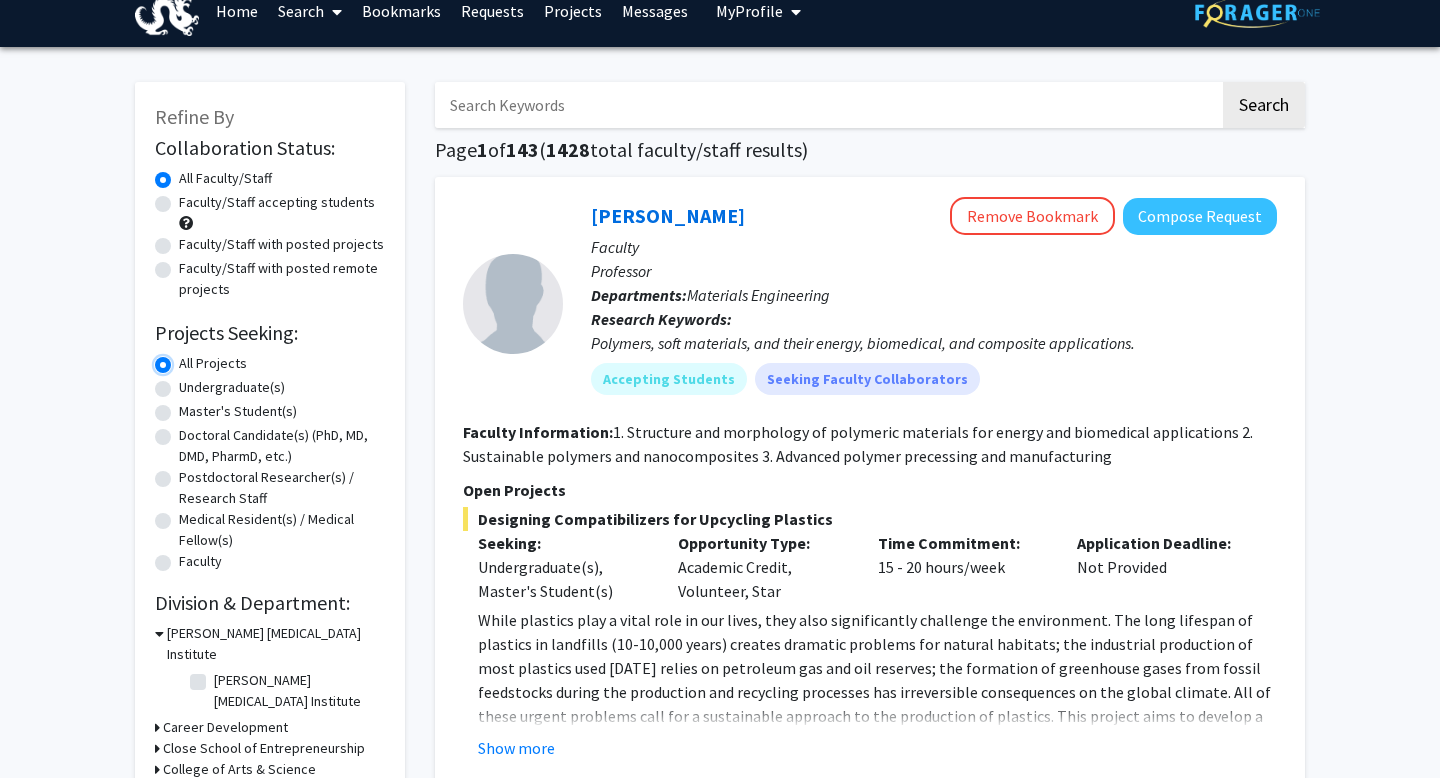 scroll, scrollTop: 26, scrollLeft: 0, axis: vertical 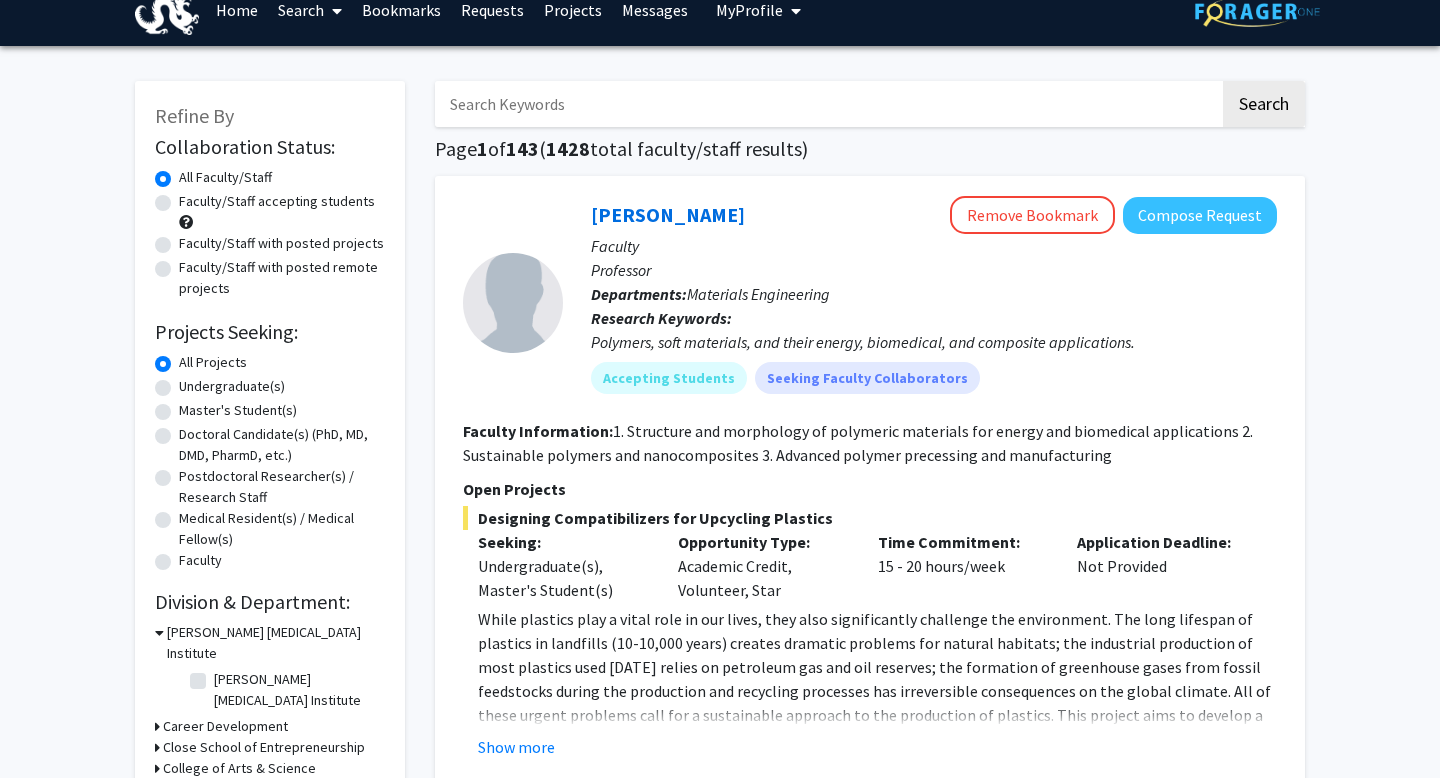 click on "Undergraduate(s)" 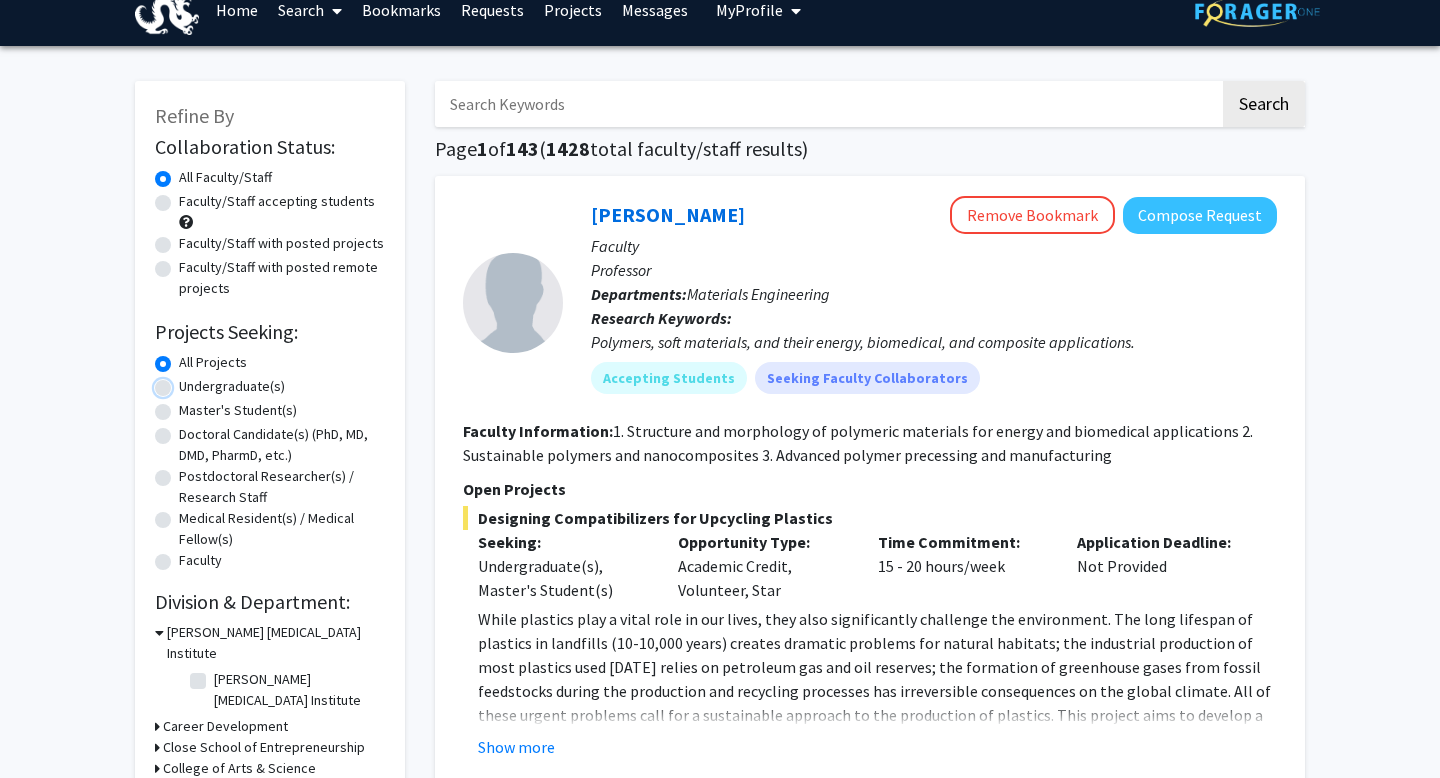 click on "Undergraduate(s)" at bounding box center (185, 382) 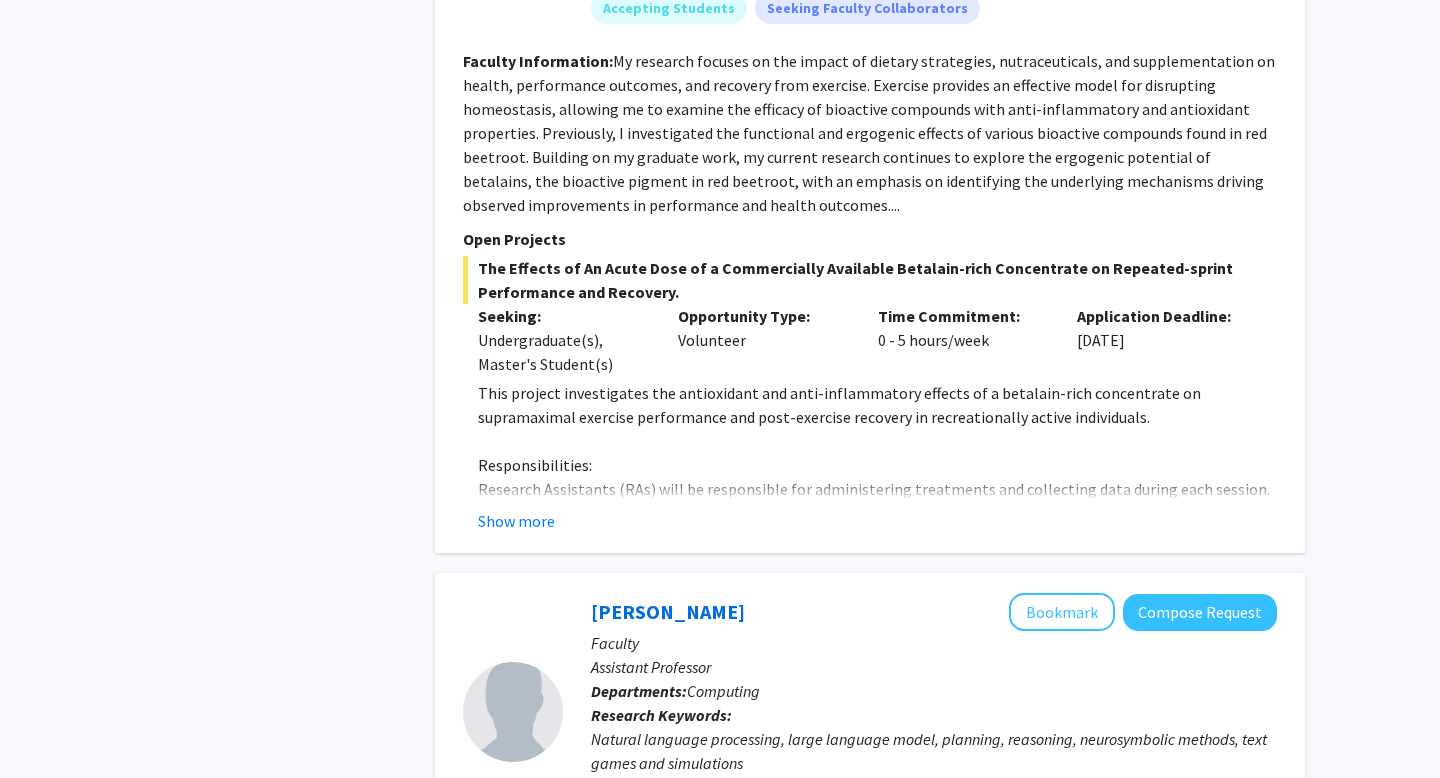 scroll, scrollTop: 4216, scrollLeft: 0, axis: vertical 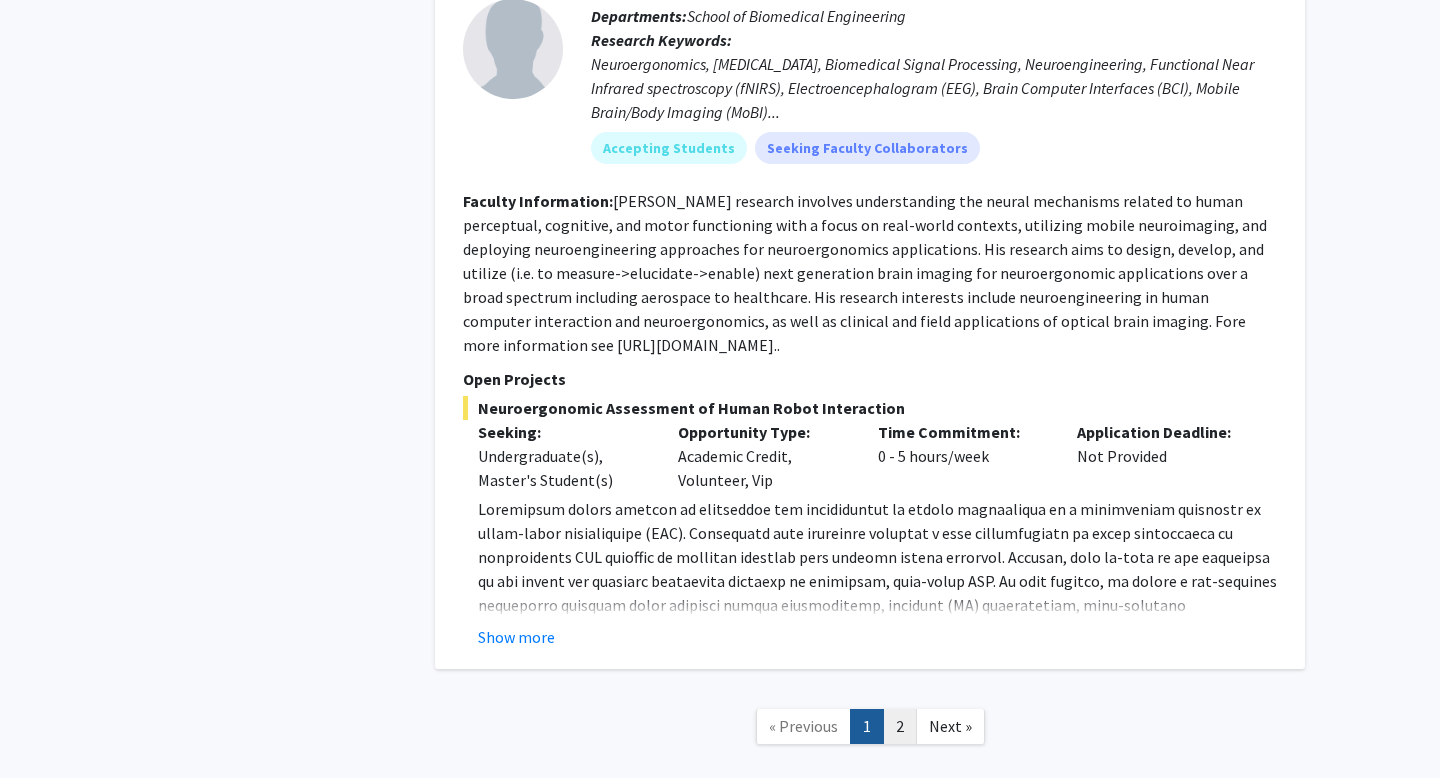 click on "2" 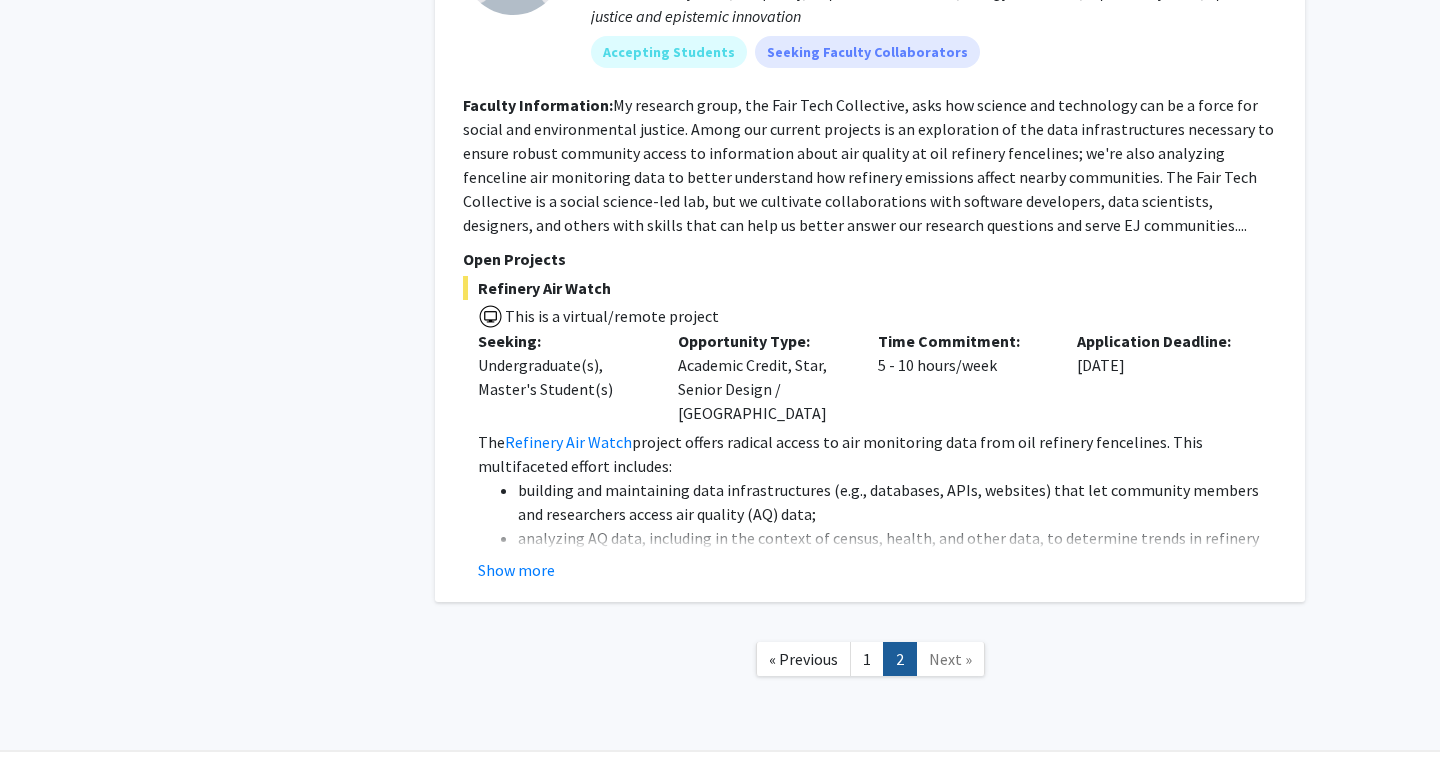 scroll, scrollTop: 4933, scrollLeft: 0, axis: vertical 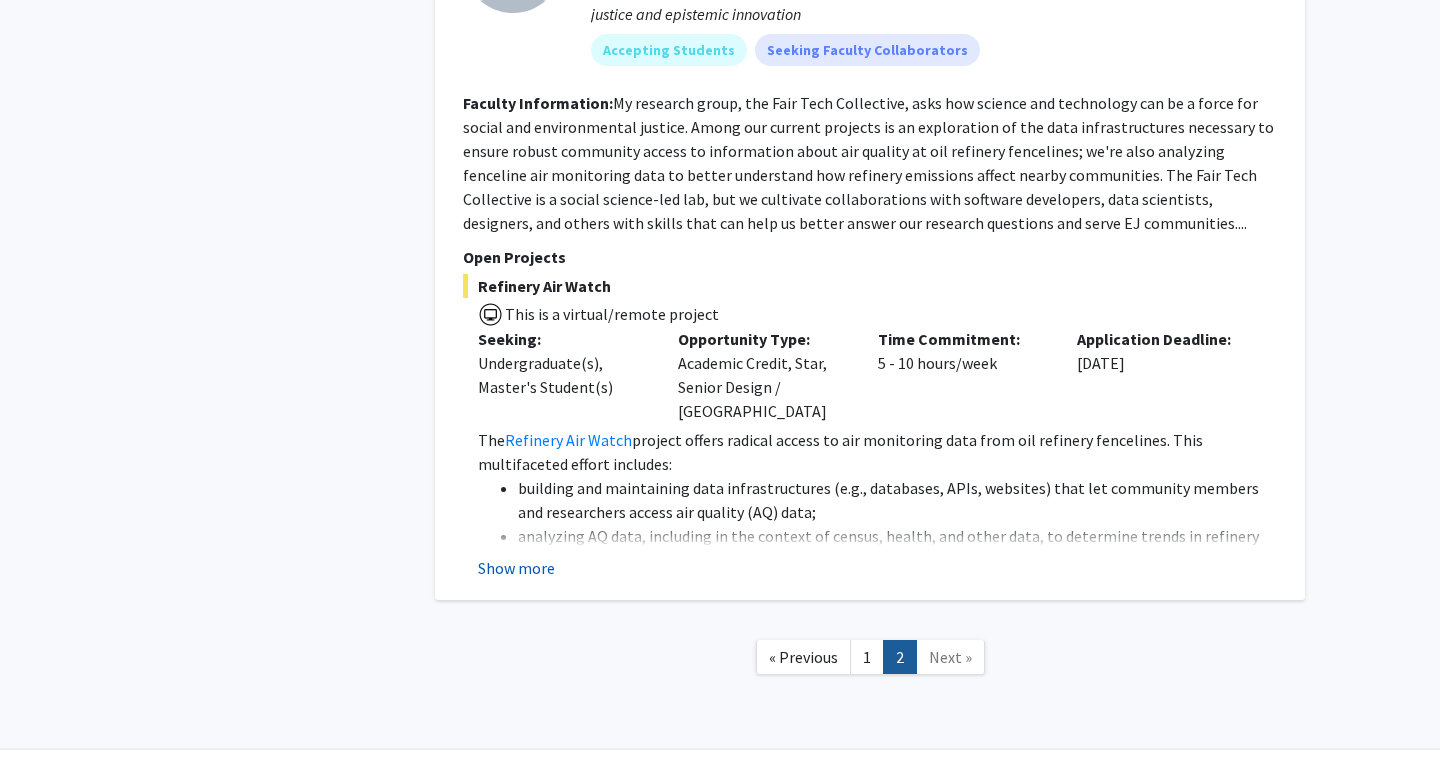 click on "Show more" 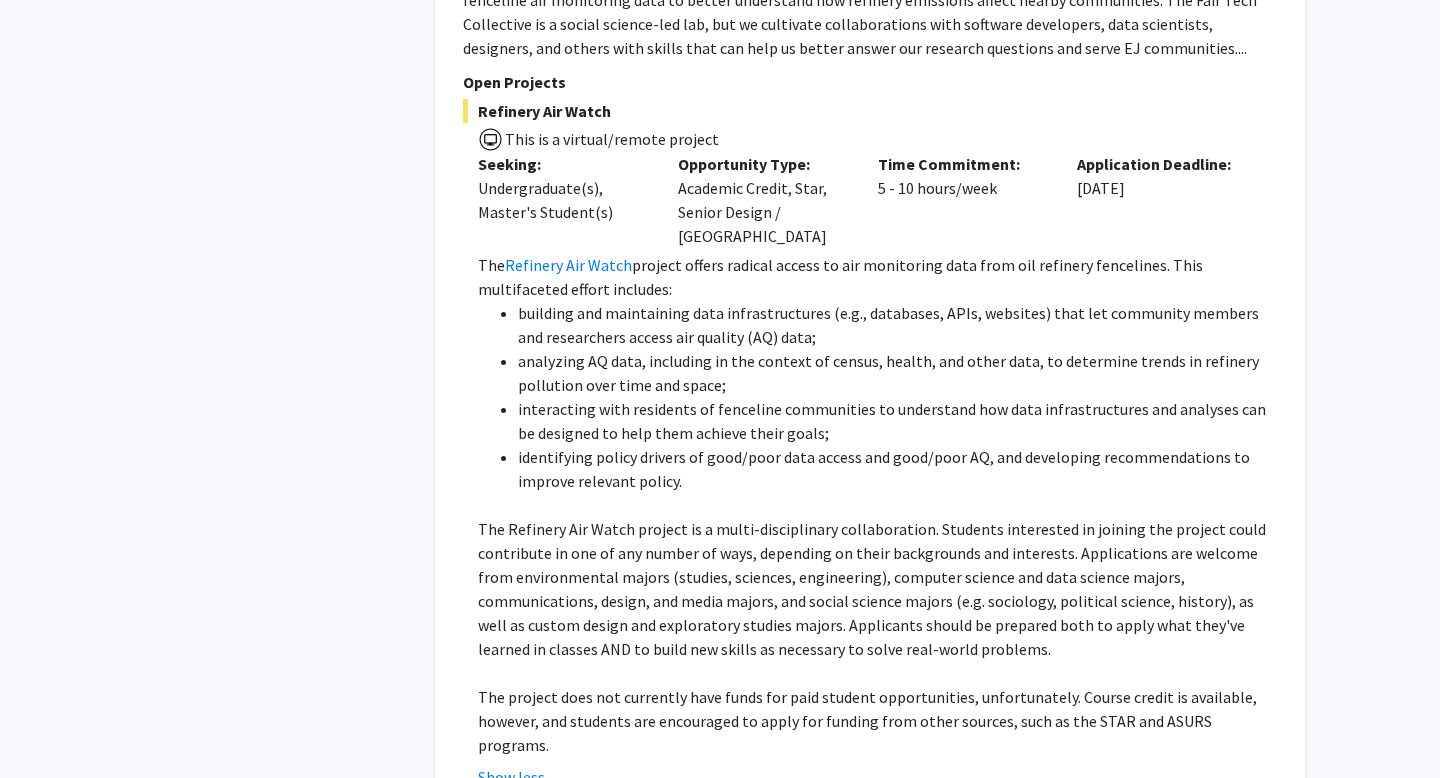 scroll, scrollTop: 5113, scrollLeft: 0, axis: vertical 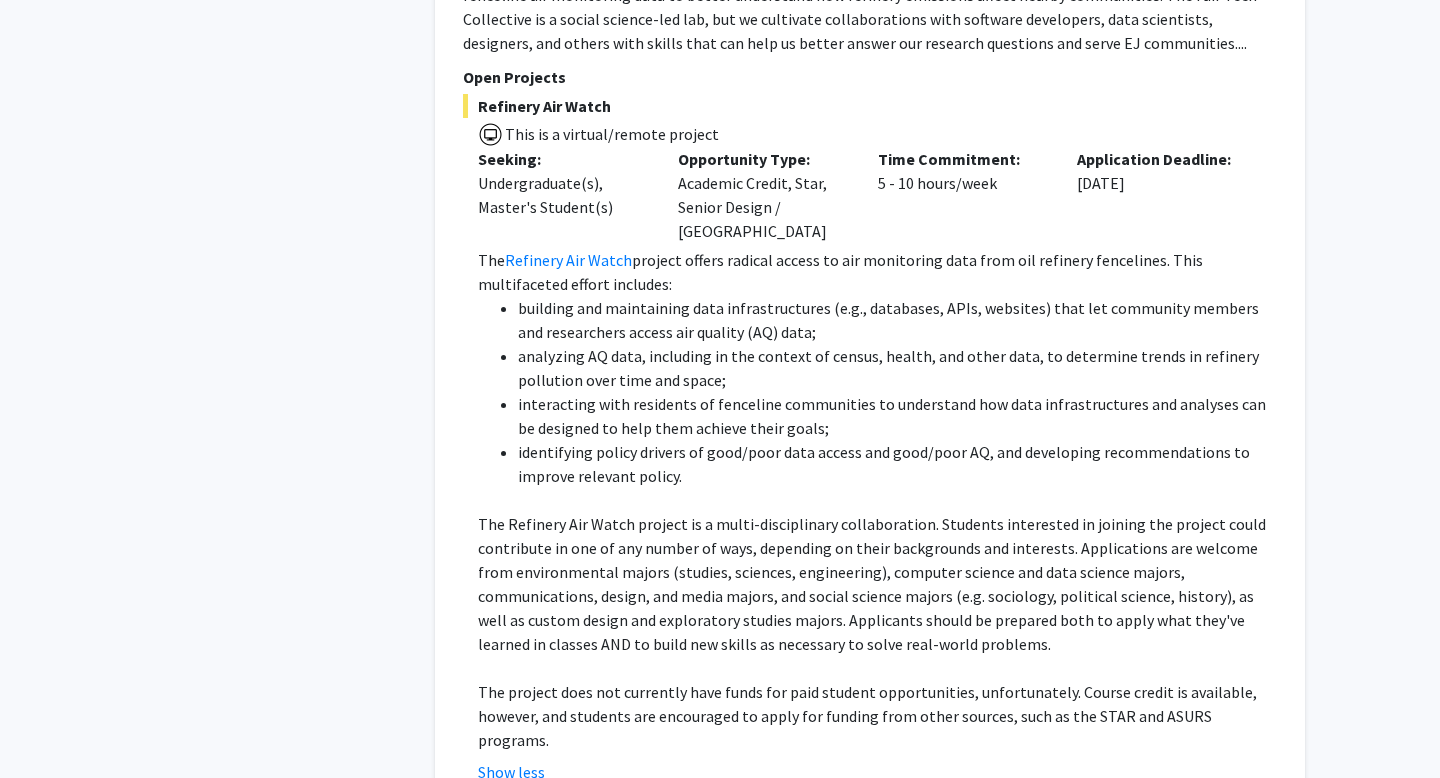click on "The project does not currently have funds for paid student opportunities, unfortunately. Course credit is available, however, and students are encouraged to apply for funding from other sources, such as the STAR and ASURS programs." 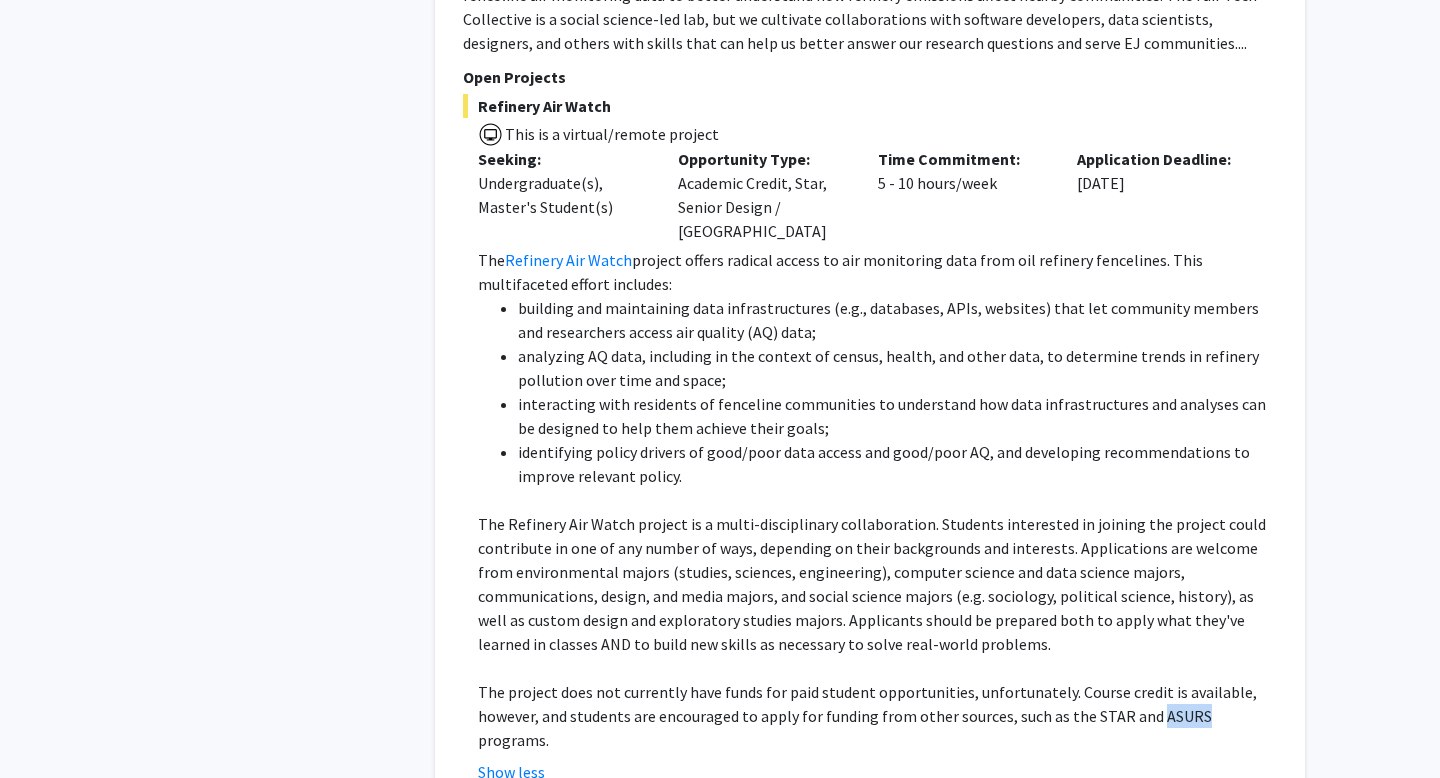 click on "The project does not currently have funds for paid student opportunities, unfortunately. Course credit is available, however, and students are encouraged to apply for funding from other sources, such as the STAR and ASURS programs." 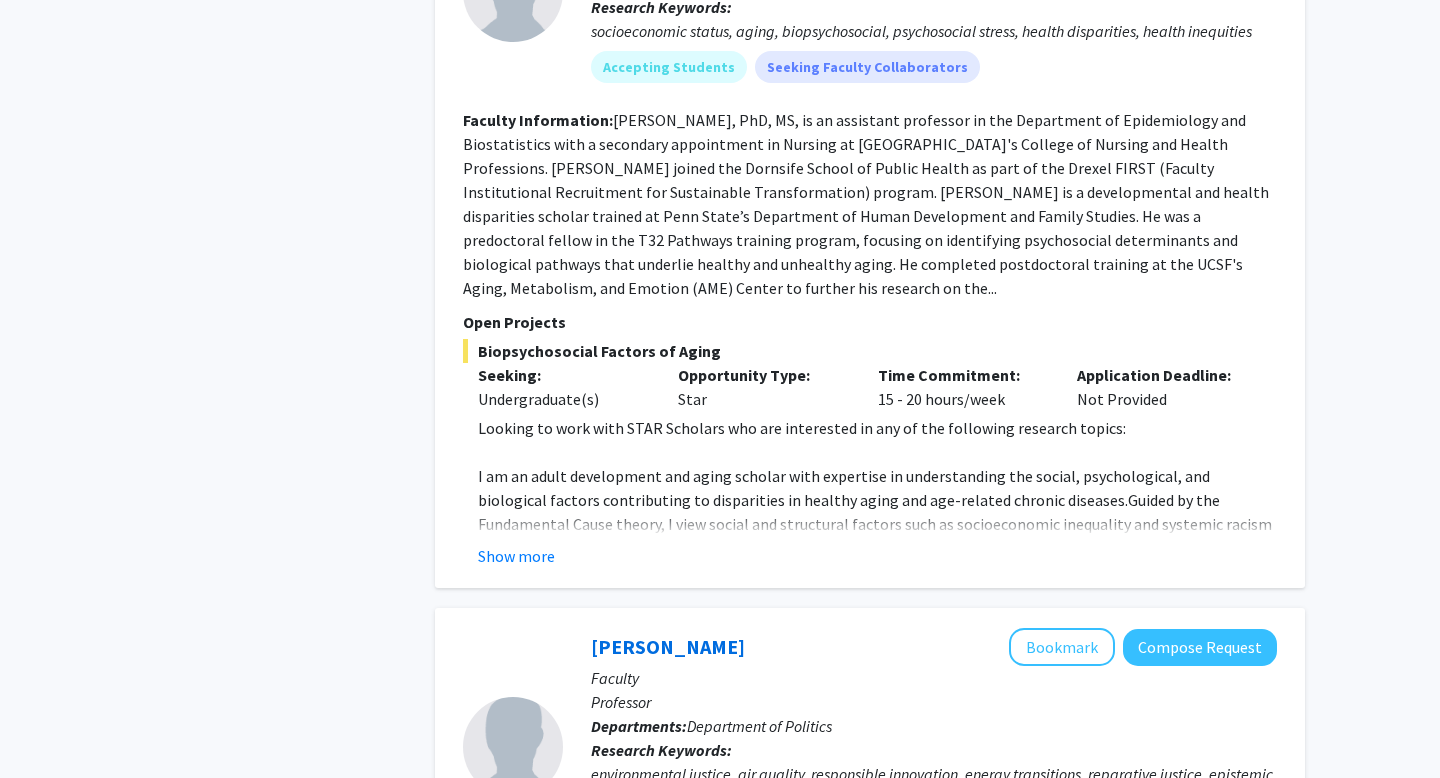 scroll, scrollTop: 4171, scrollLeft: 0, axis: vertical 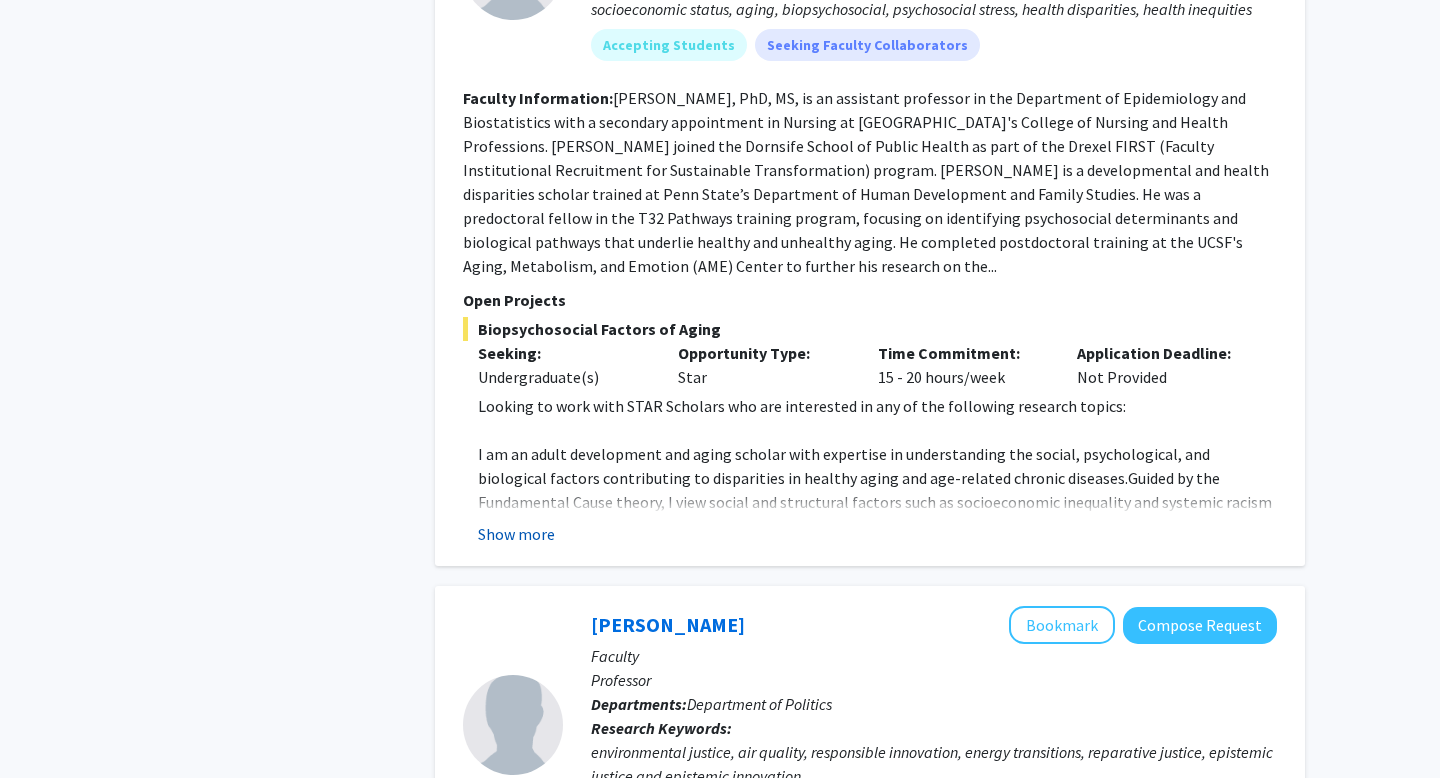 click on "Show more" 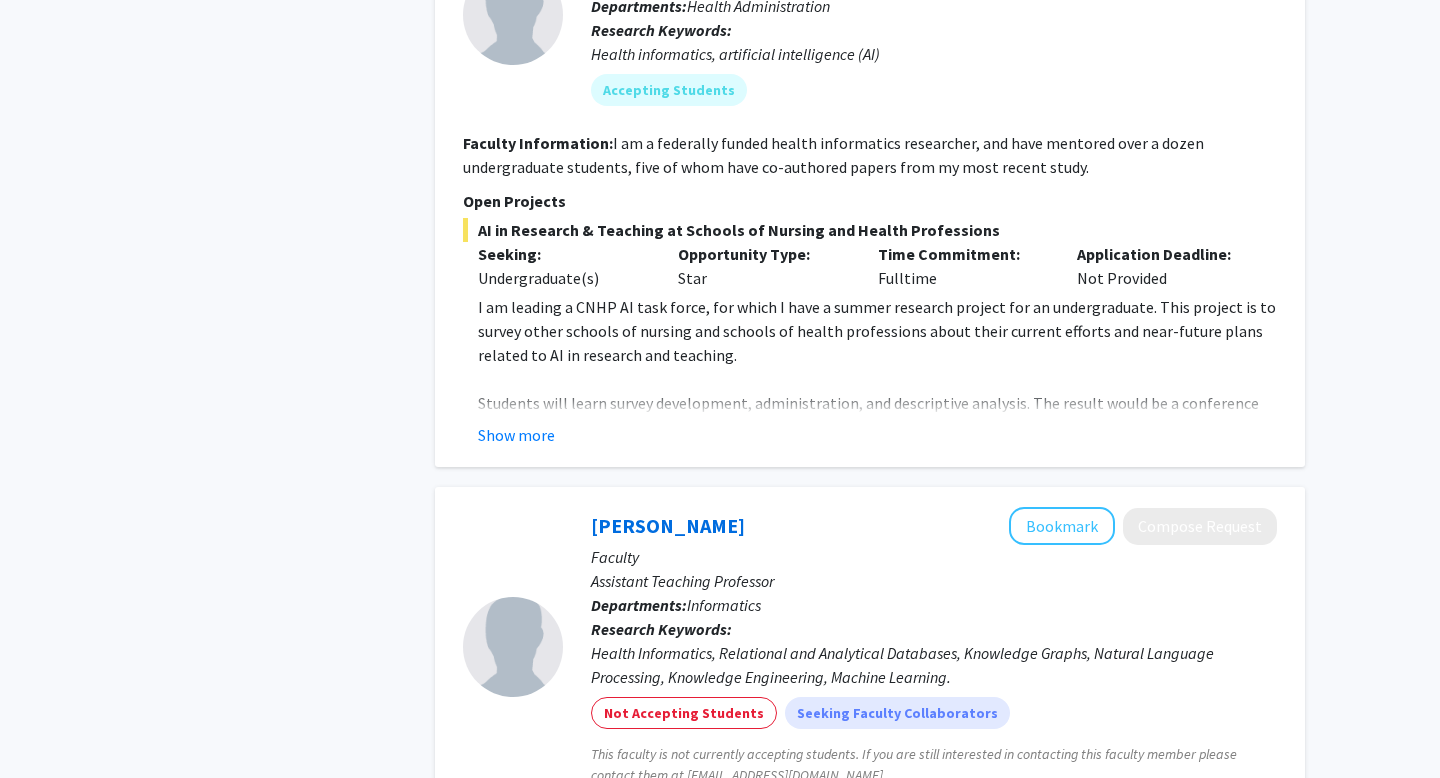 scroll, scrollTop: 1557, scrollLeft: 0, axis: vertical 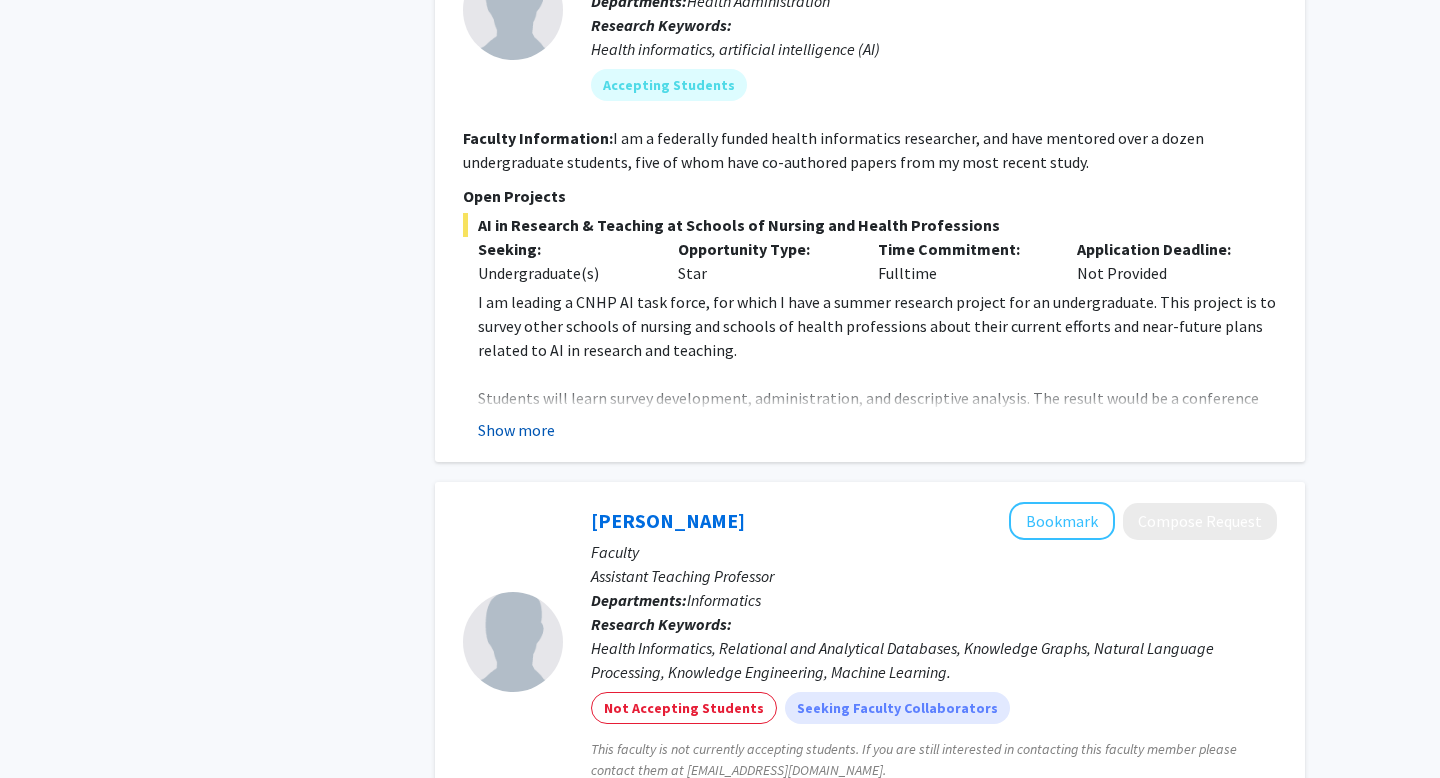 click on "Show more" 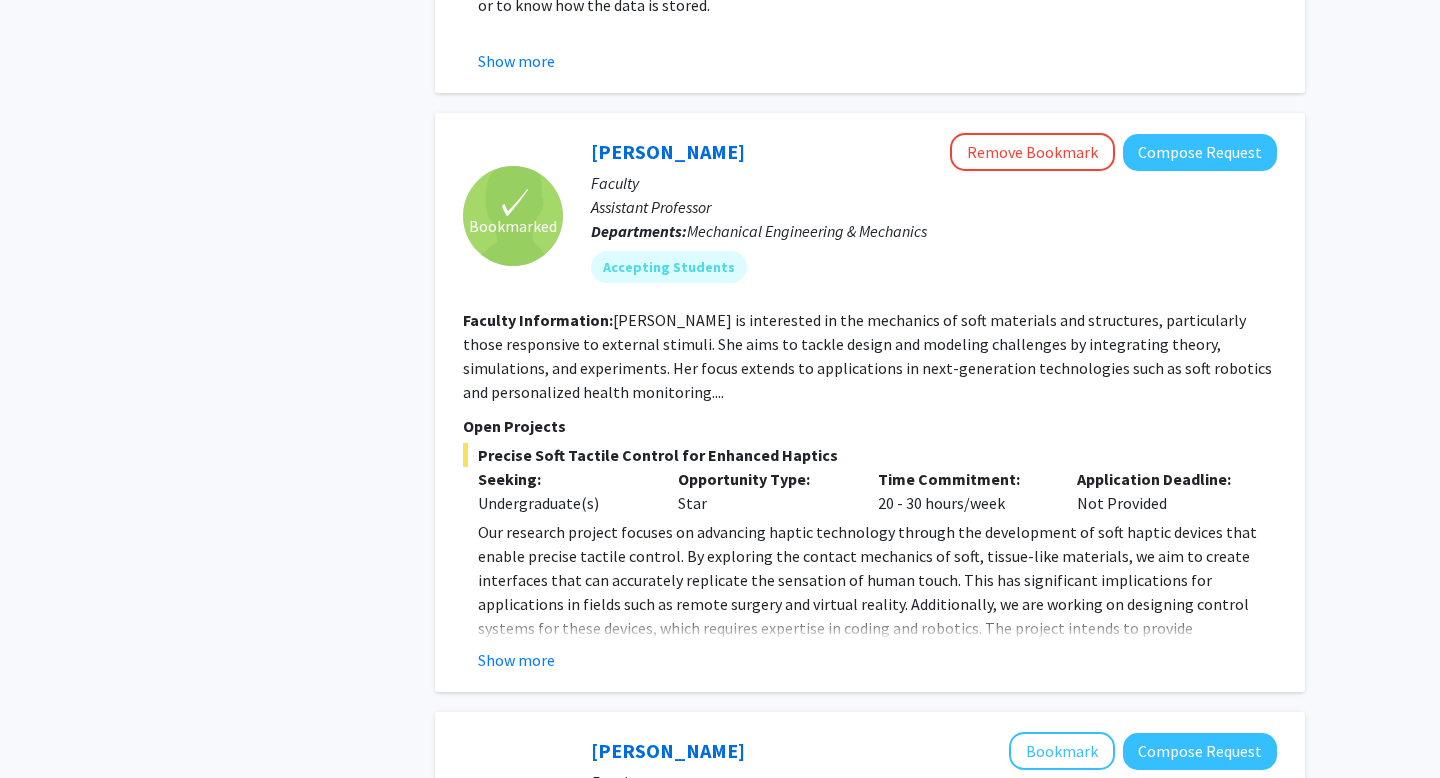 scroll, scrollTop: 2783, scrollLeft: 0, axis: vertical 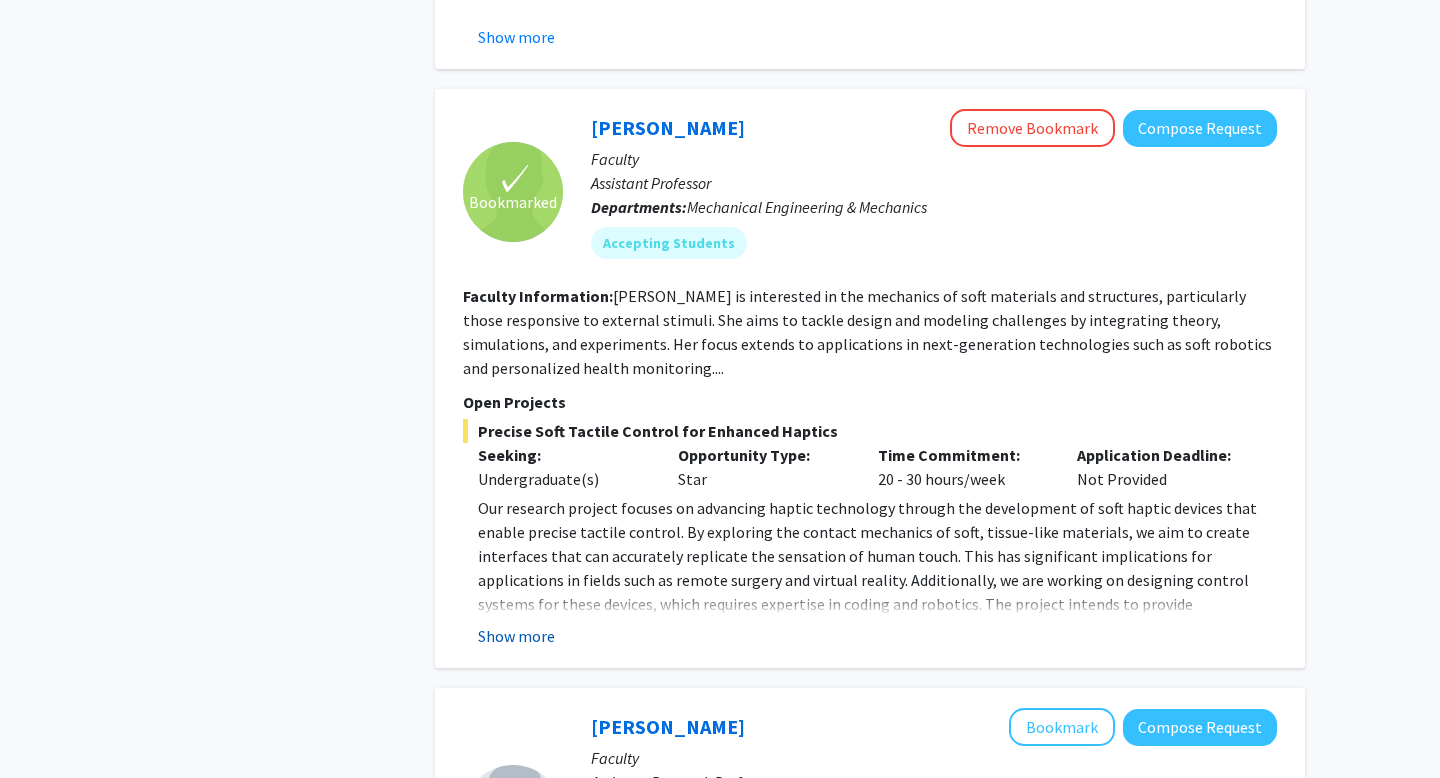 click on "Show more" 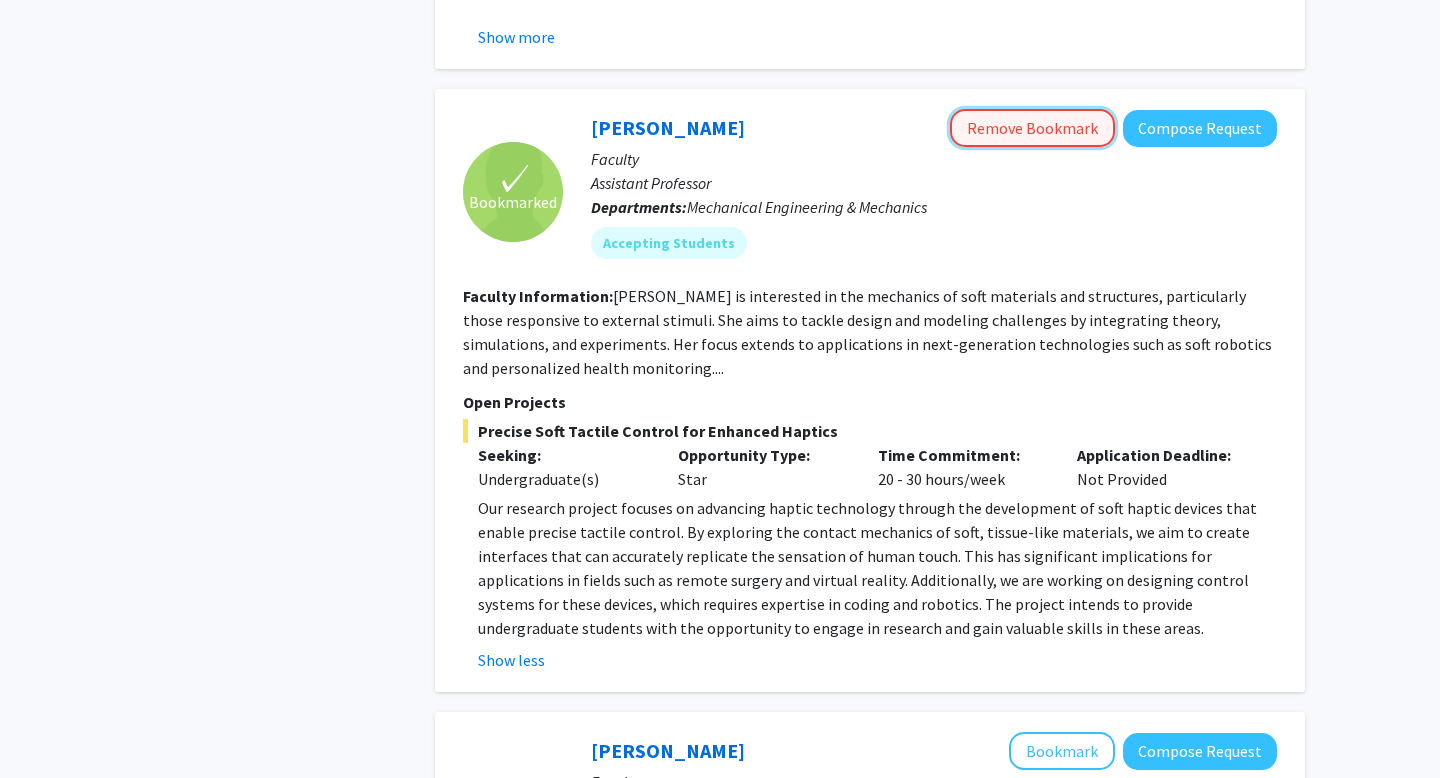 click on "Remove Bookmark" 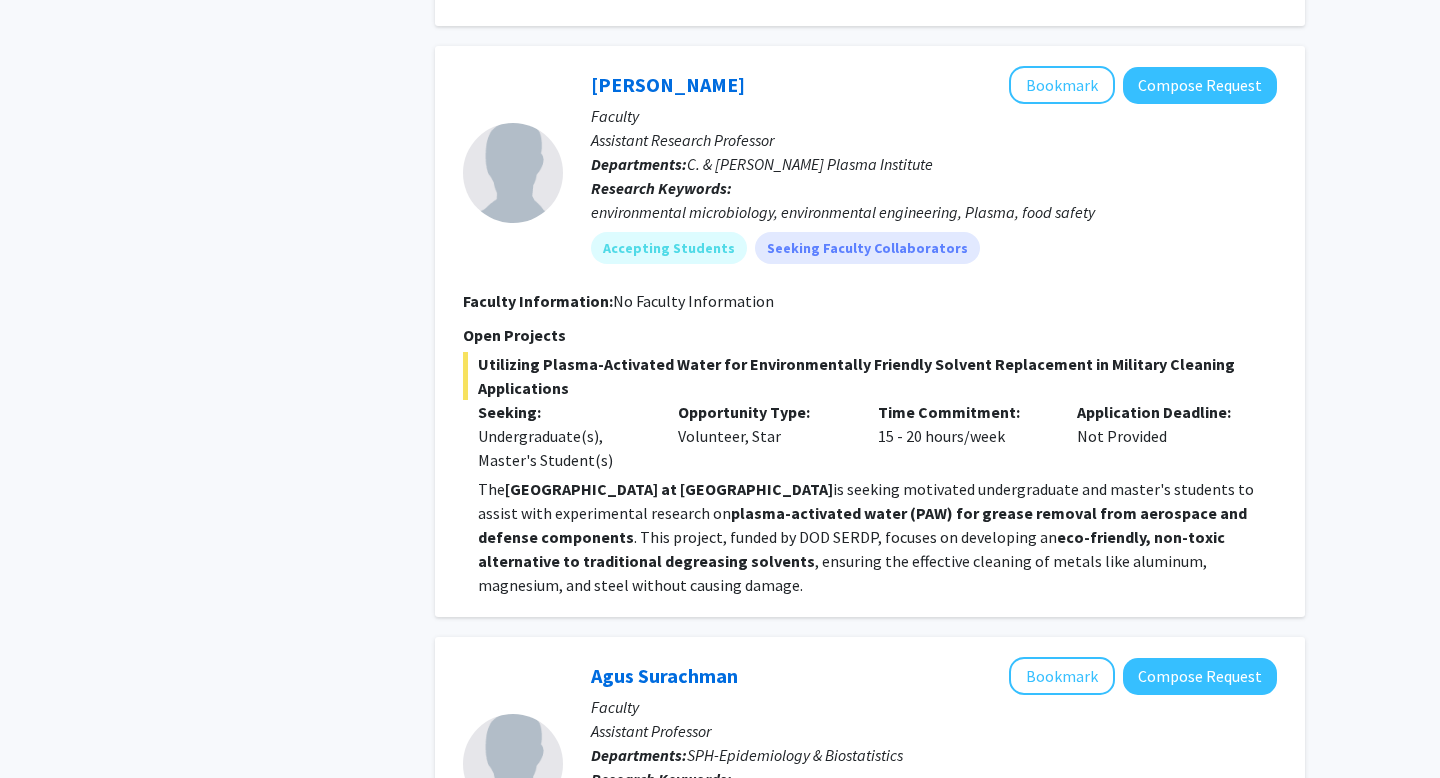scroll, scrollTop: 3463, scrollLeft: 0, axis: vertical 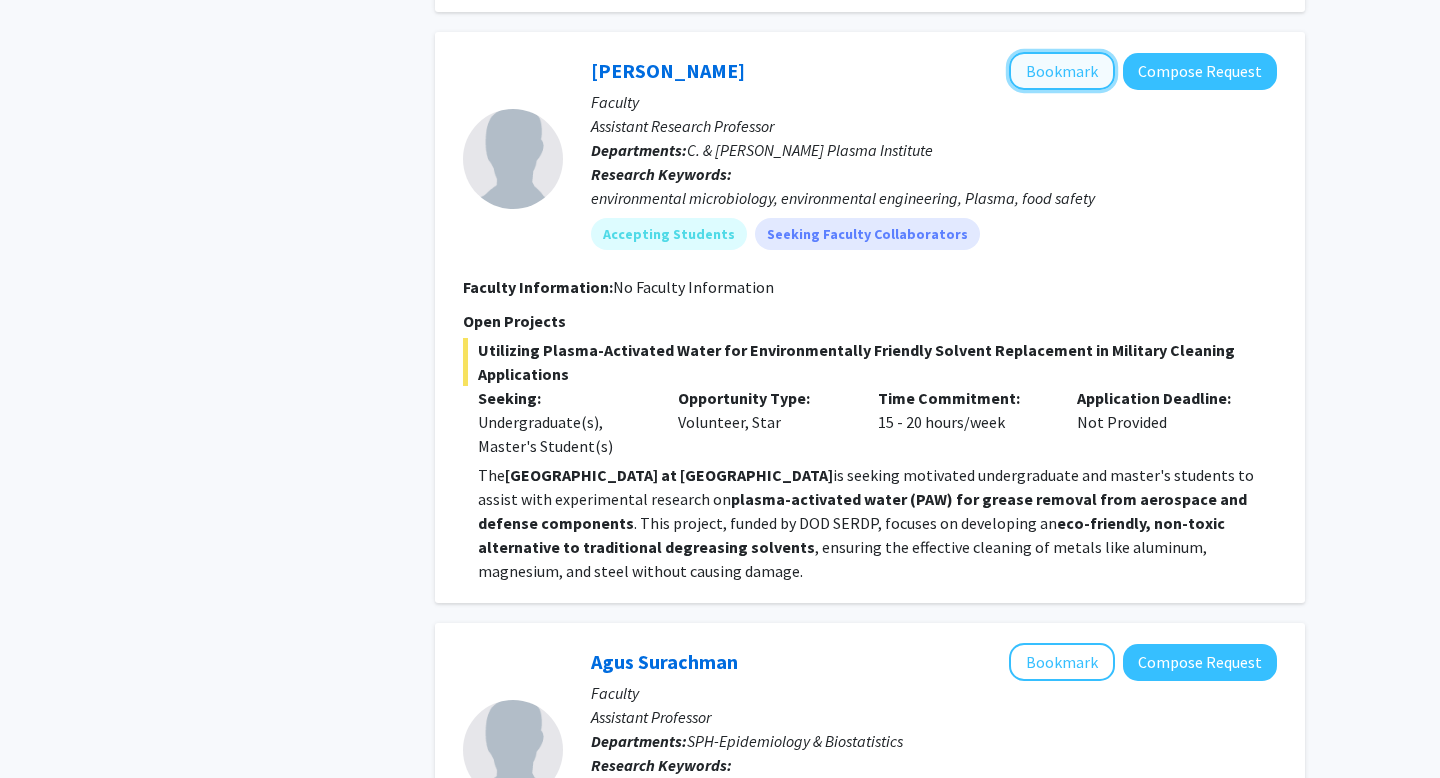 click on "Bookmark" 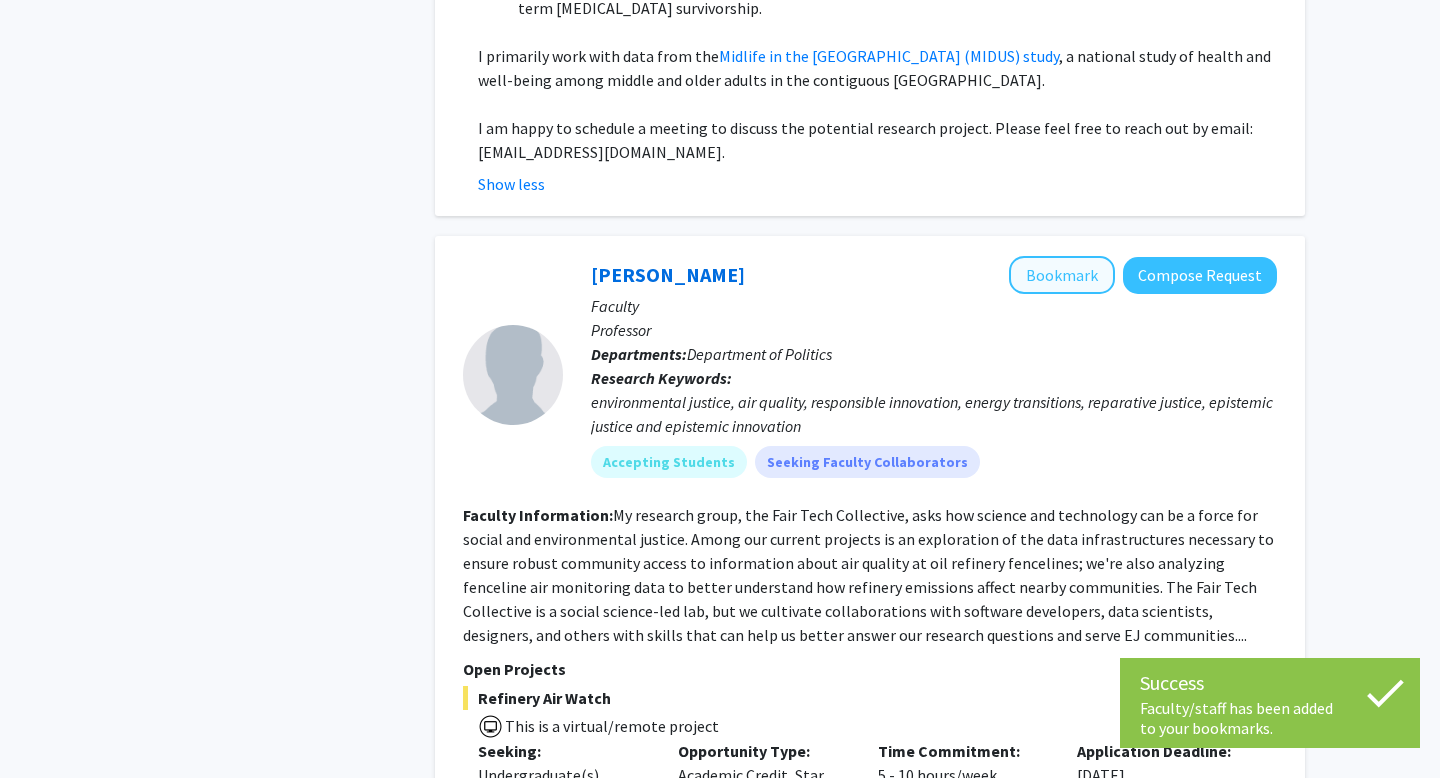 scroll, scrollTop: 5301, scrollLeft: 0, axis: vertical 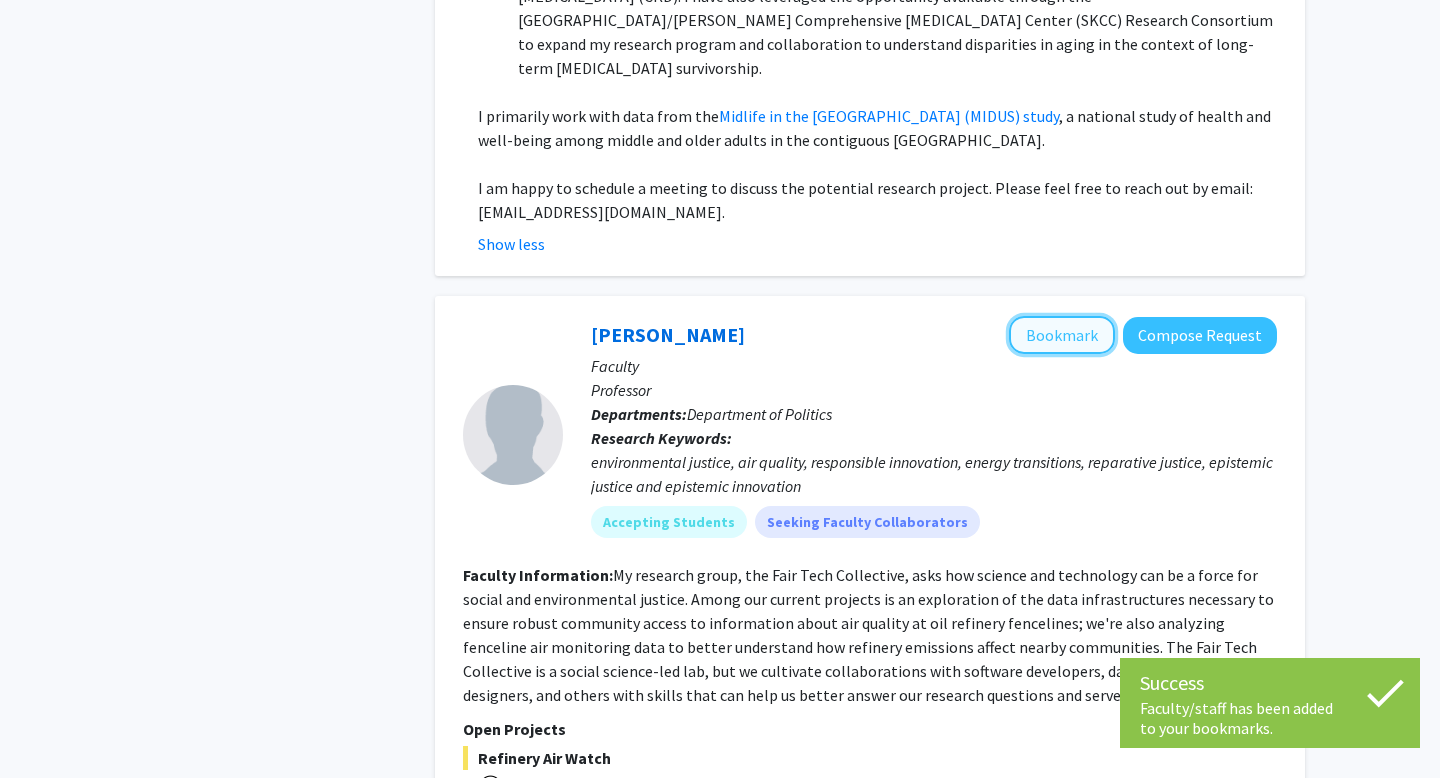 click on "Bookmark" 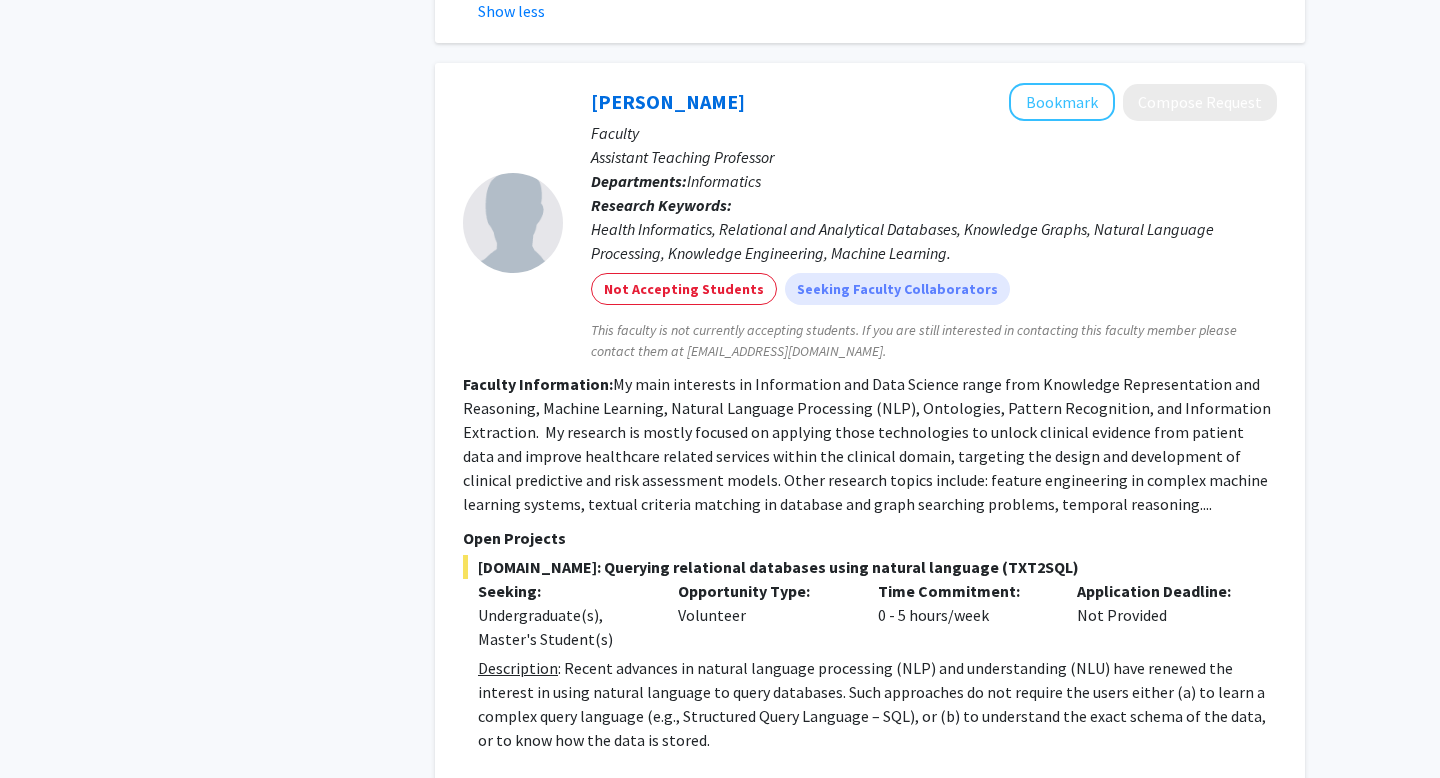 scroll, scrollTop: 2019, scrollLeft: 0, axis: vertical 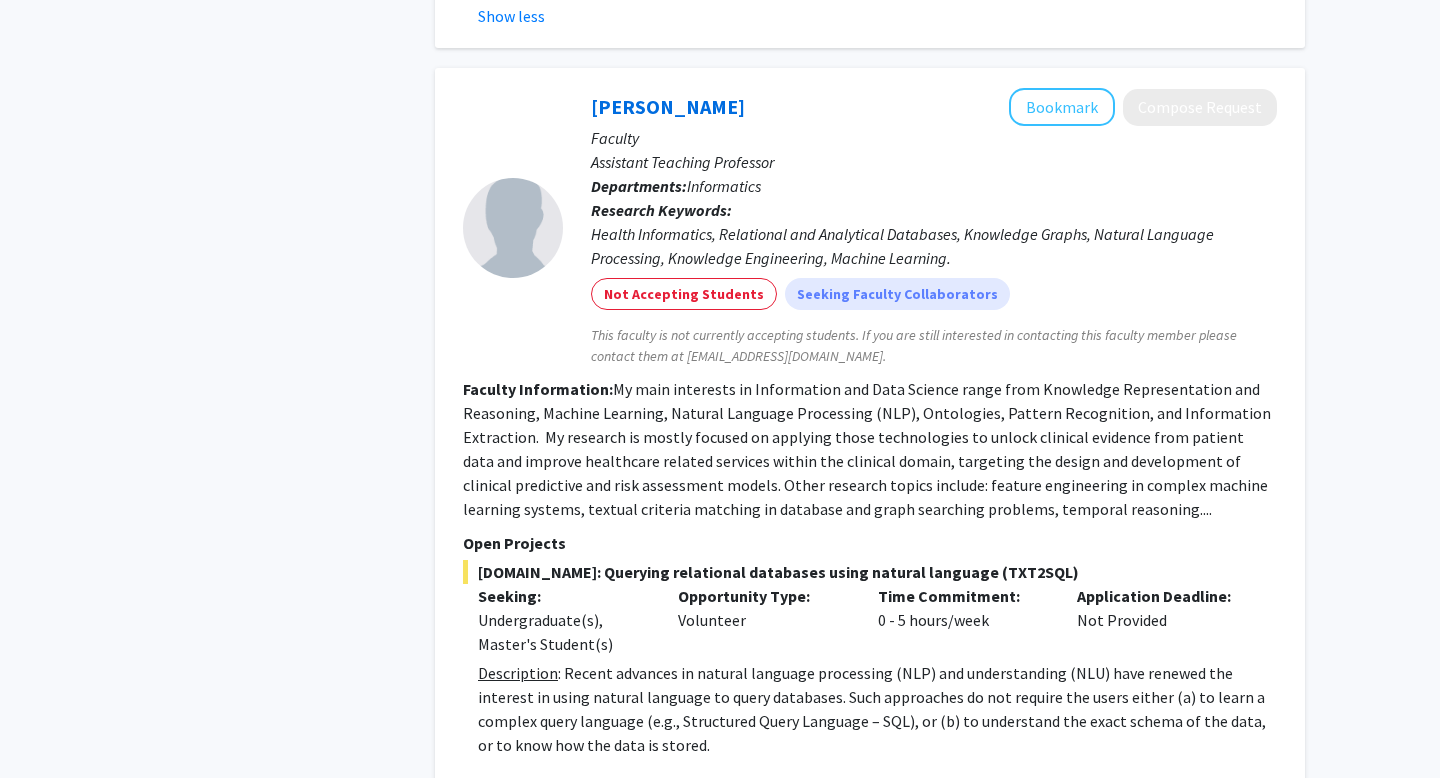 click on "[PERSON_NAME]   Bookmark
Compose Request  Faculty Assistant Teaching Professor Departments:  Informatics Research Keywords:  Health Informatics, Relational and Analytical Databases, Knowledge Graphs, Natural Language Processing, Knowledge Engineering, Machine Learning. Not Accepting Students  Seeking Faculty Collaborators  This faculty is not currently accepting students. If you are still interested in contacting this faculty member please contact them at [EMAIL_ADDRESS][DOMAIN_NAME].  Faculty Information:  Open Projects  [DOMAIN_NAME]: Querying relational databases using natural language (TXT2SQL)  Seeking: Undergraduate(s), Master's Student(s) Opportunity Type:  Volunteer  Time Commitment:  0 - 5 hours/week  Application Deadline:  Not Provided  Description Challenge Goal : In this work, you will help to build an extensive benchmark dataset to evaluate TXT2SQL applications. Show more" 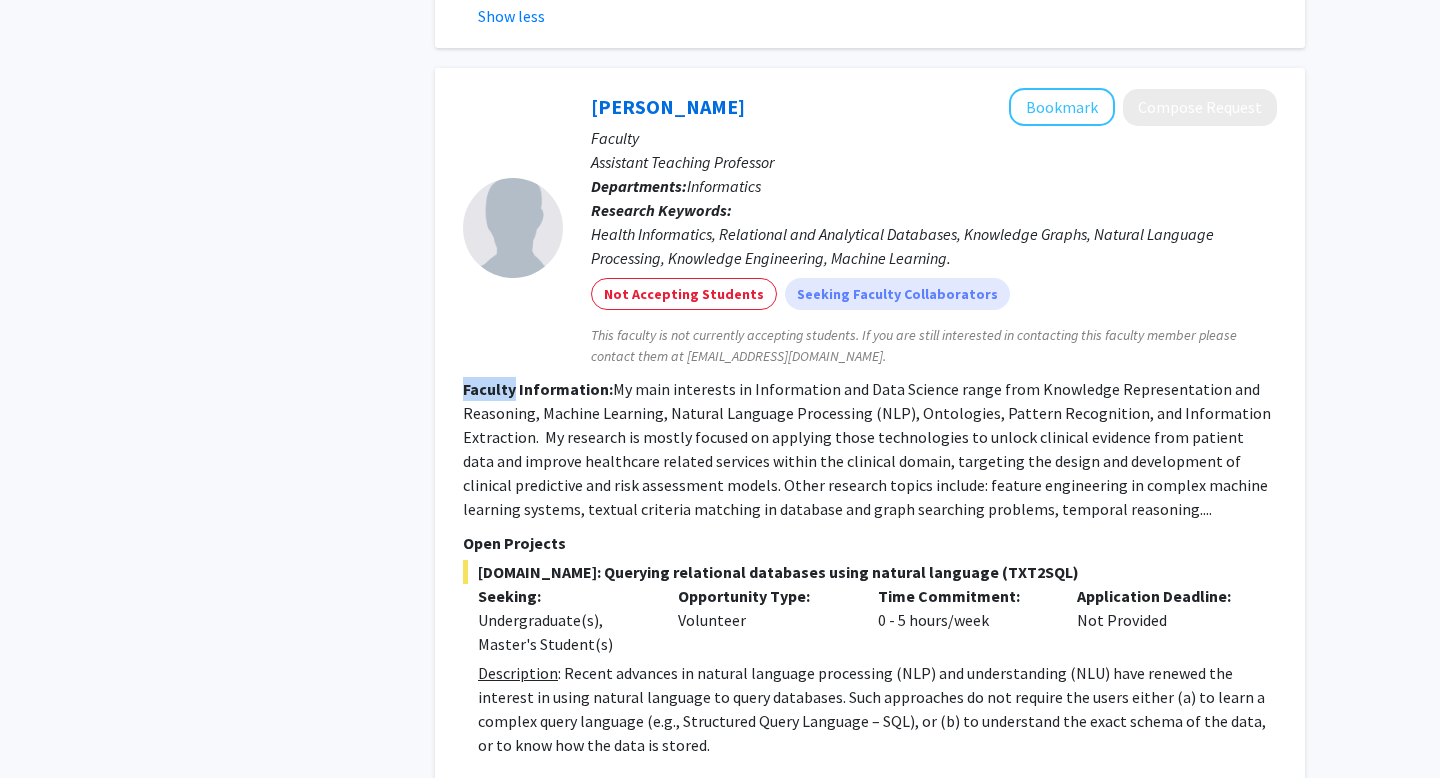 click on "[PERSON_NAME]   Bookmark
Compose Request  Faculty Assistant Teaching Professor Departments:  Informatics Research Keywords:  Health Informatics, Relational and Analytical Databases, Knowledge Graphs, Natural Language Processing, Knowledge Engineering, Machine Learning. Not Accepting Students  Seeking Faculty Collaborators  This faculty is not currently accepting students. If you are still interested in contacting this faculty member please contact them at [EMAIL_ADDRESS][DOMAIN_NAME].  Faculty Information:  Open Projects  [DOMAIN_NAME]: Querying relational databases using natural language (TXT2SQL)  Seeking: Undergraduate(s), Master's Student(s) Opportunity Type:  Volunteer  Time Commitment:  0 - 5 hours/week  Application Deadline:  Not Provided  Description Challenge Goal : In this work, you will help to build an extensive benchmark dataset to evaluate TXT2SQL applications. Show more" 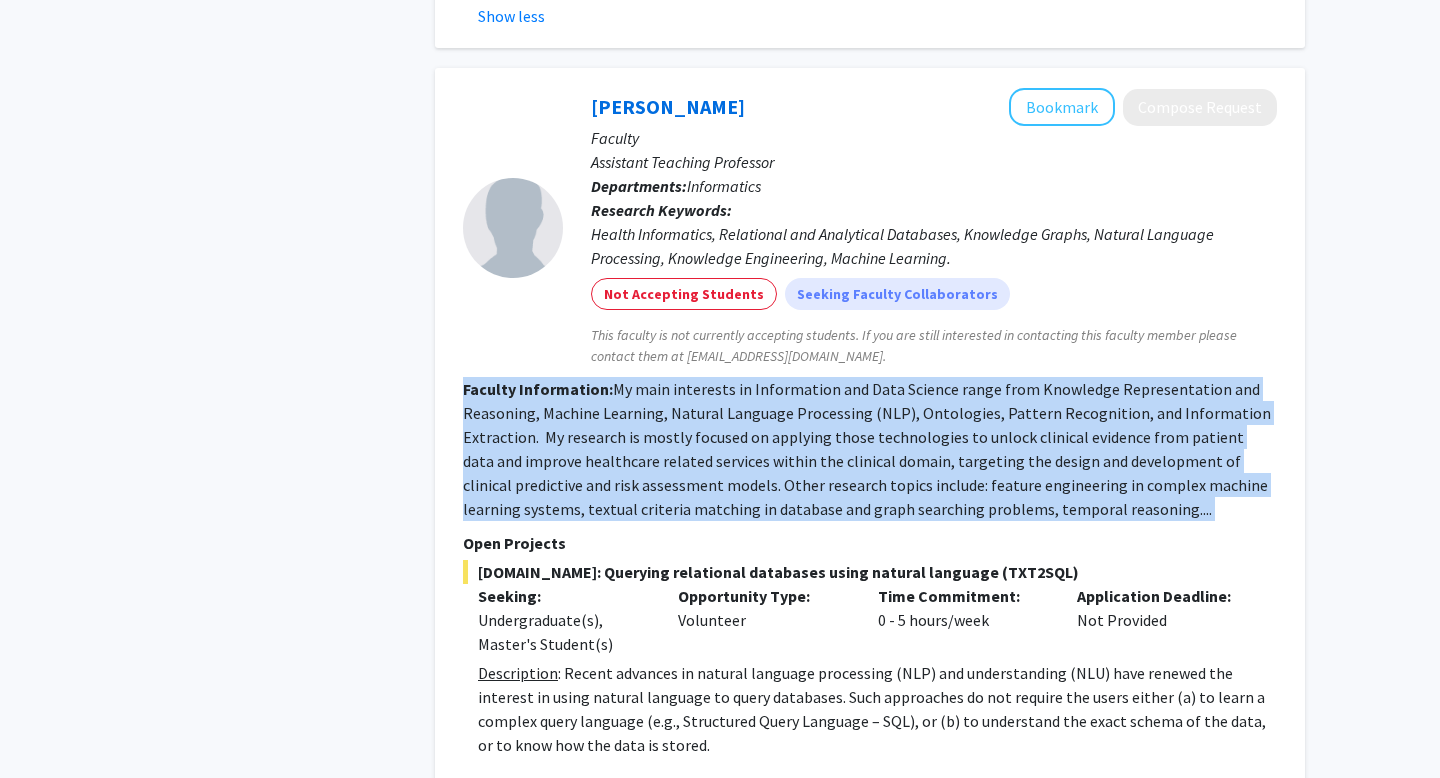 click on "[PERSON_NAME]   Bookmark
Compose Request  Faculty Assistant Teaching Professor Departments:  Informatics Research Keywords:  Health Informatics, Relational and Analytical Databases, Knowledge Graphs, Natural Language Processing, Knowledge Engineering, Machine Learning. Not Accepting Students  Seeking Faculty Collaborators  This faculty is not currently accepting students. If you are still interested in contacting this faculty member please contact them at [EMAIL_ADDRESS][DOMAIN_NAME].  Faculty Information:  Open Projects  [DOMAIN_NAME]: Querying relational databases using natural language (TXT2SQL)  Seeking: Undergraduate(s), Master's Student(s) Opportunity Type:  Volunteer  Time Commitment:  0 - 5 hours/week  Application Deadline:  Not Provided  Description Challenge Goal : In this work, you will help to build an extensive benchmark dataset to evaluate TXT2SQL applications. Show more" 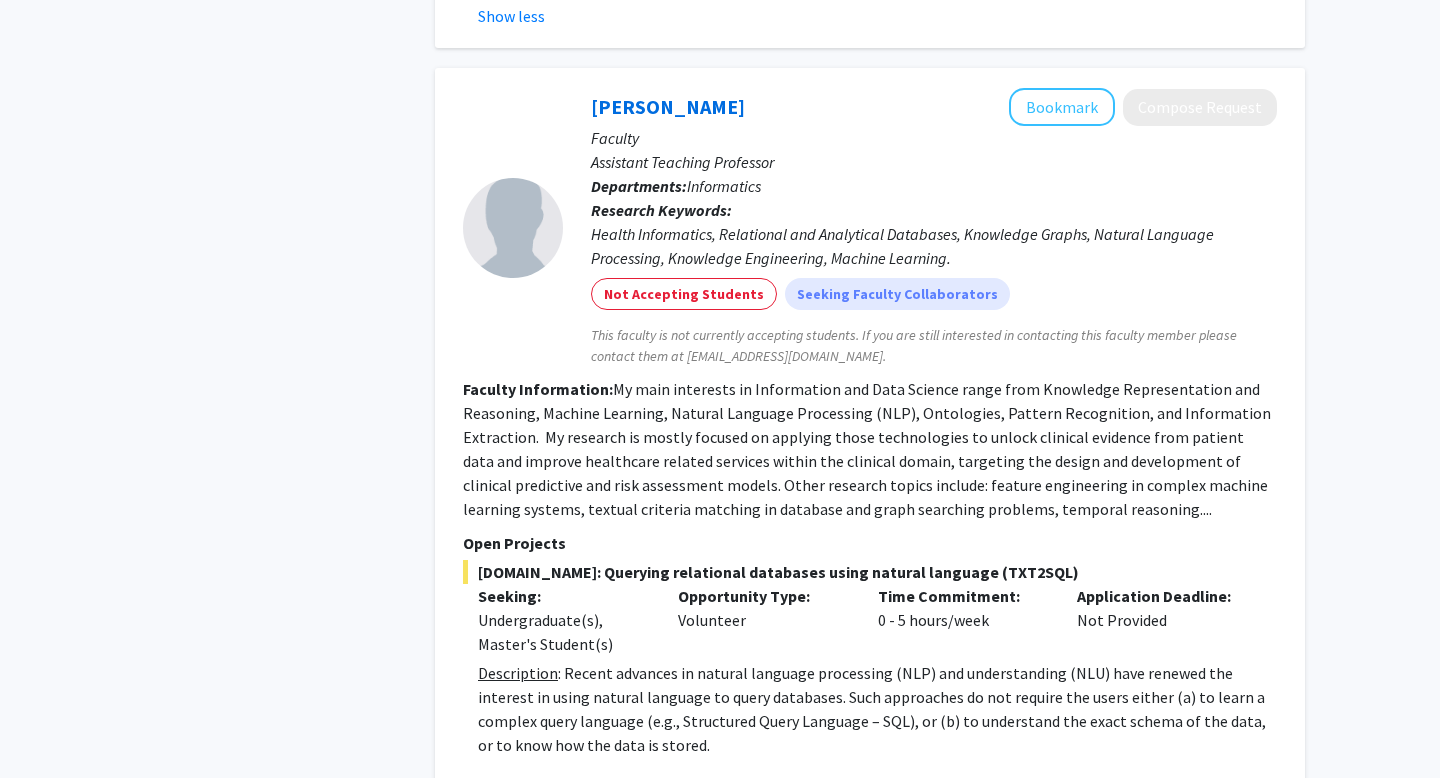click on "[PERSON_NAME]   Bookmark
Compose Request  Faculty Assistant Teaching Professor Departments:  Informatics Research Keywords:  Health Informatics, Relational and Analytical Databases, Knowledge Graphs, Natural Language Processing, Knowledge Engineering, Machine Learning. Not Accepting Students  Seeking Faculty Collaborators  This faculty is not currently accepting students. If you are still interested in contacting this faculty member please contact them at [EMAIL_ADDRESS][DOMAIN_NAME].  Faculty Information:  Open Projects  [DOMAIN_NAME]: Querying relational databases using natural language (TXT2SQL)  Seeking: Undergraduate(s), Master's Student(s) Opportunity Type:  Volunteer  Time Commitment:  0 - 5 hours/week  Application Deadline:  Not Provided  Description Challenge Goal : In this work, you will help to build an extensive benchmark dataset to evaluate TXT2SQL applications. Show more" 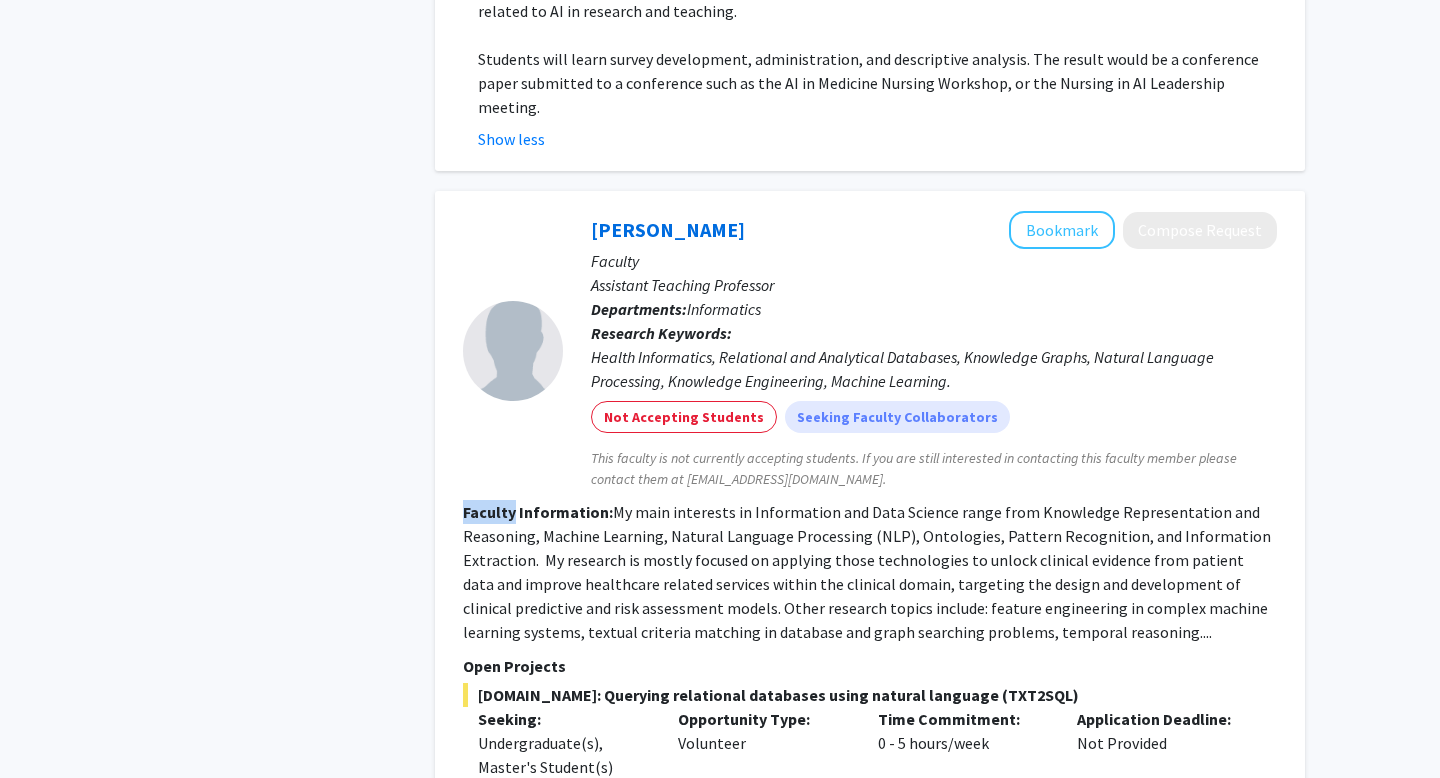 scroll, scrollTop: 1800, scrollLeft: 0, axis: vertical 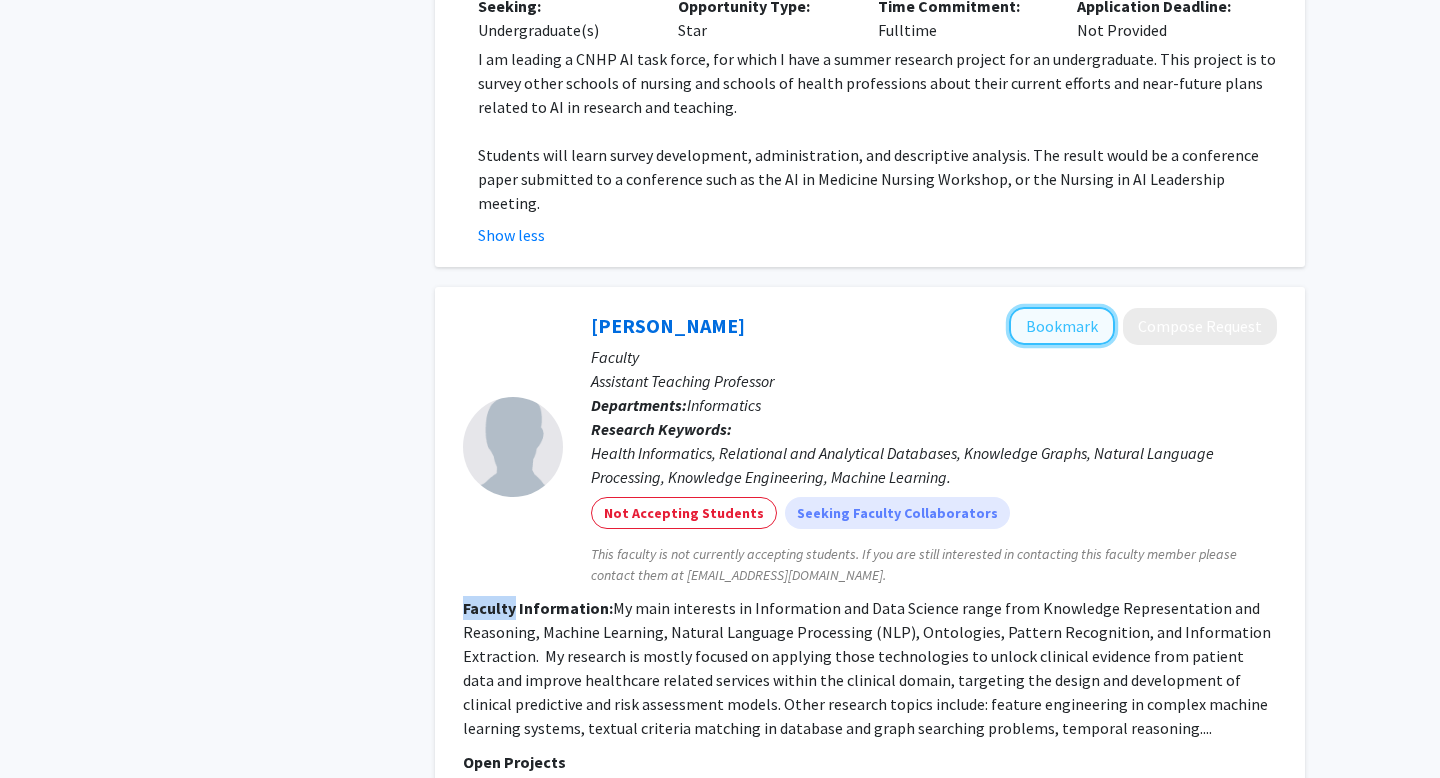 click on "Bookmark" 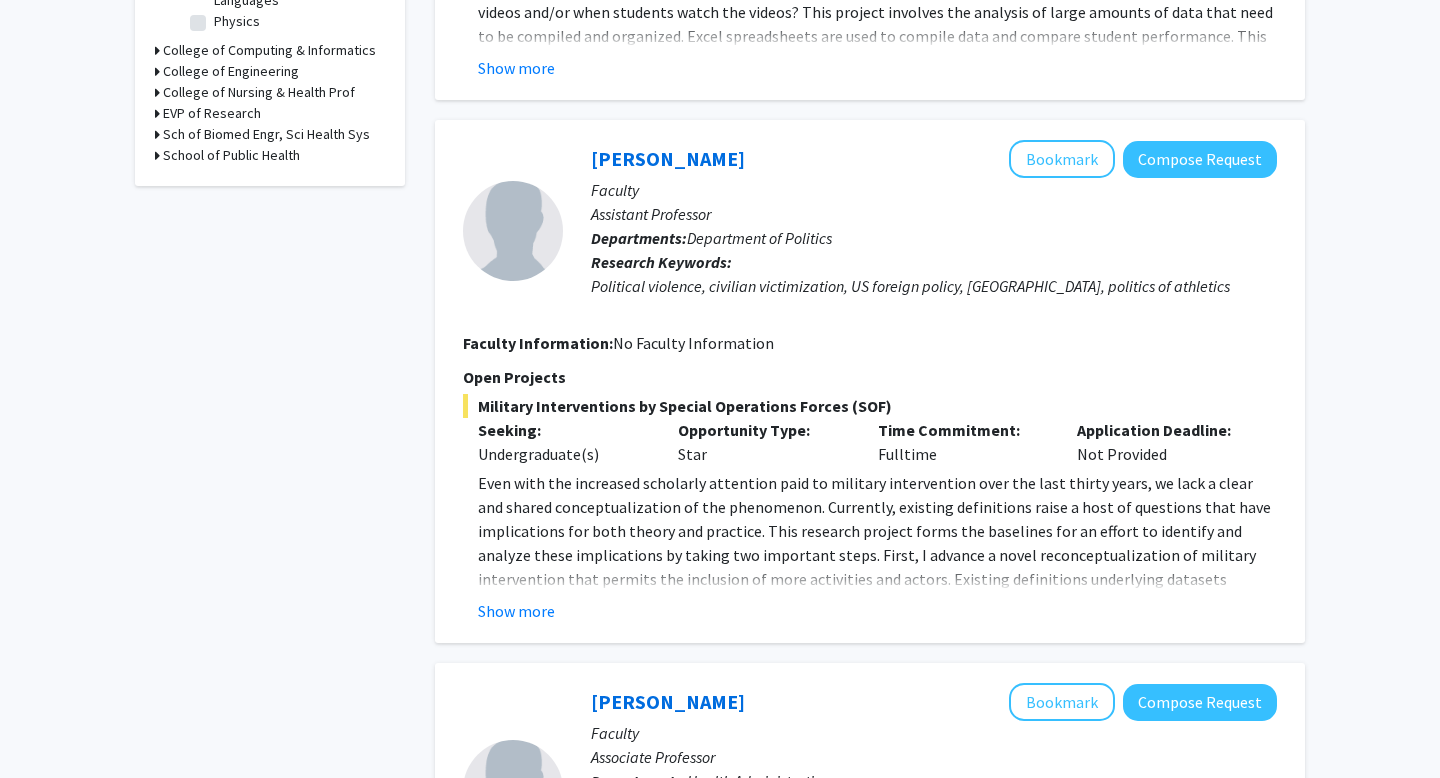 scroll, scrollTop: 780, scrollLeft: 0, axis: vertical 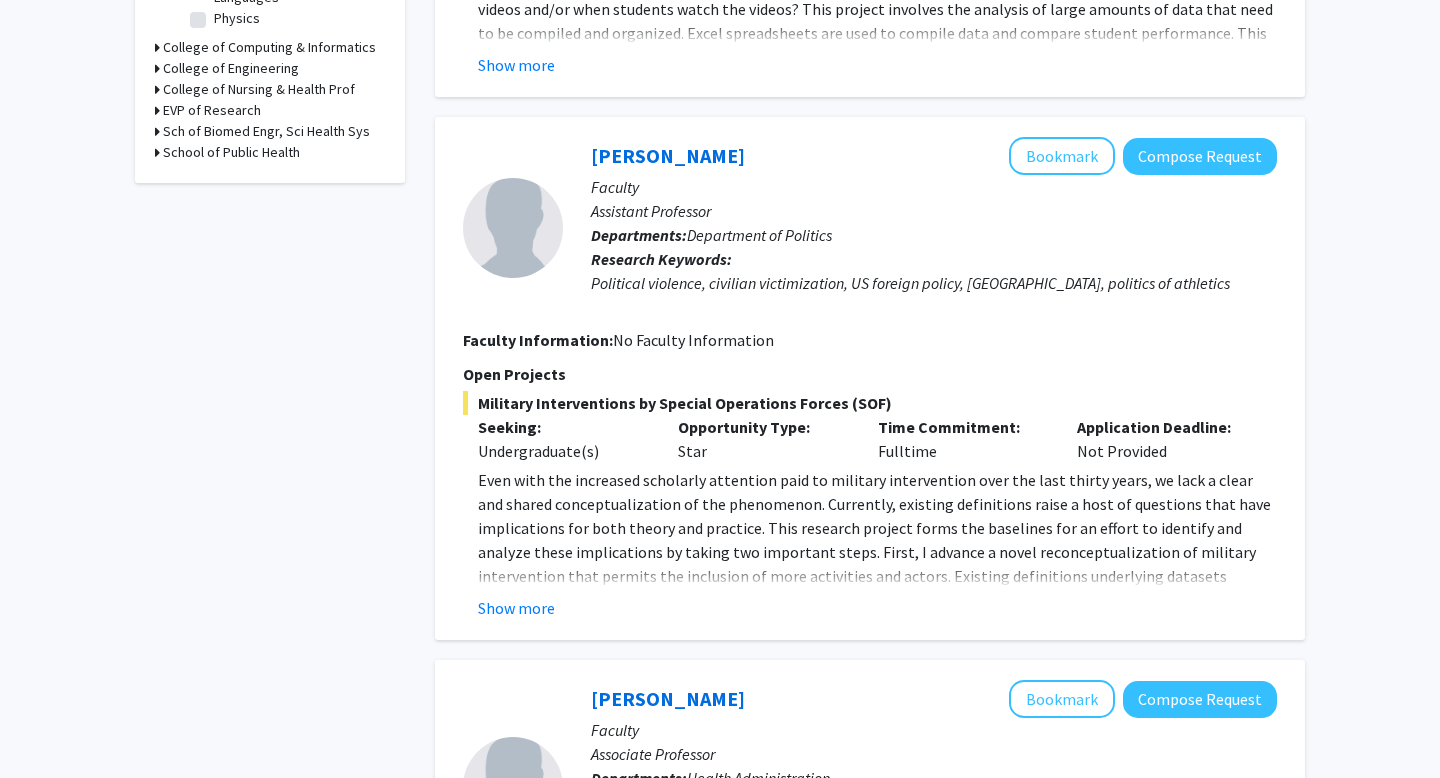 click on "Even with the increased scholarly attention paid to military intervention over the last thirty years, we lack a clear and shared conceptualization of the phenomenon. Currently, existing definitions raise a host of questions that have implications for both theory and practice. This research project forms the baselines for an effort to identify and analyze these implications by taking two important steps. First, I advance a novel reconceptualization of military intervention that permits the inclusion of more activities and actors. Existing definitions underlying datasets largely exclude the efforts of United States special operations forces (SOF), a community whose efforts have served as the foundation of American warfighting in the 21 st I'm seeking a STAR Scholar to work with me to identify potential interventions by United States SOF and update the  Kushi and Toft dataset with that same data.  Show more" 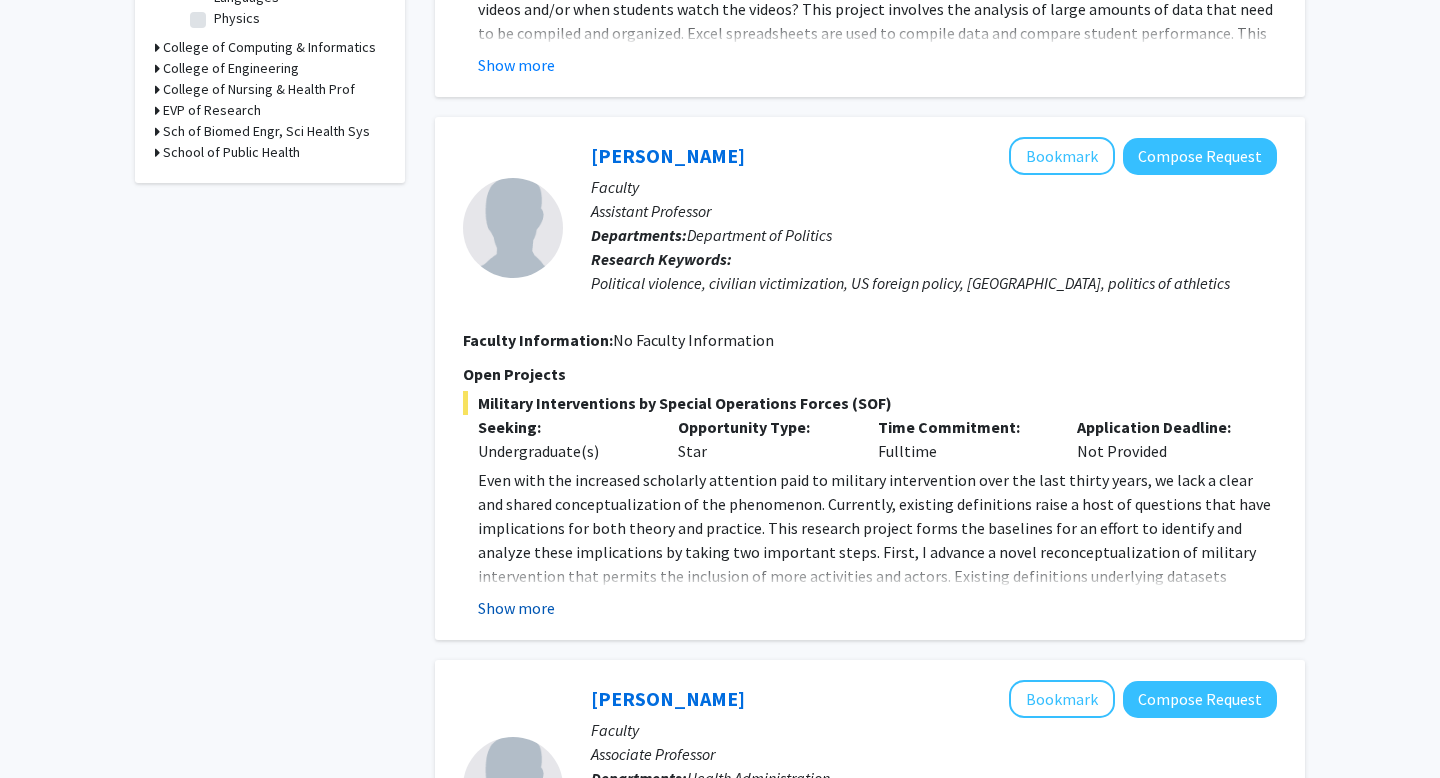 click on "Show more" 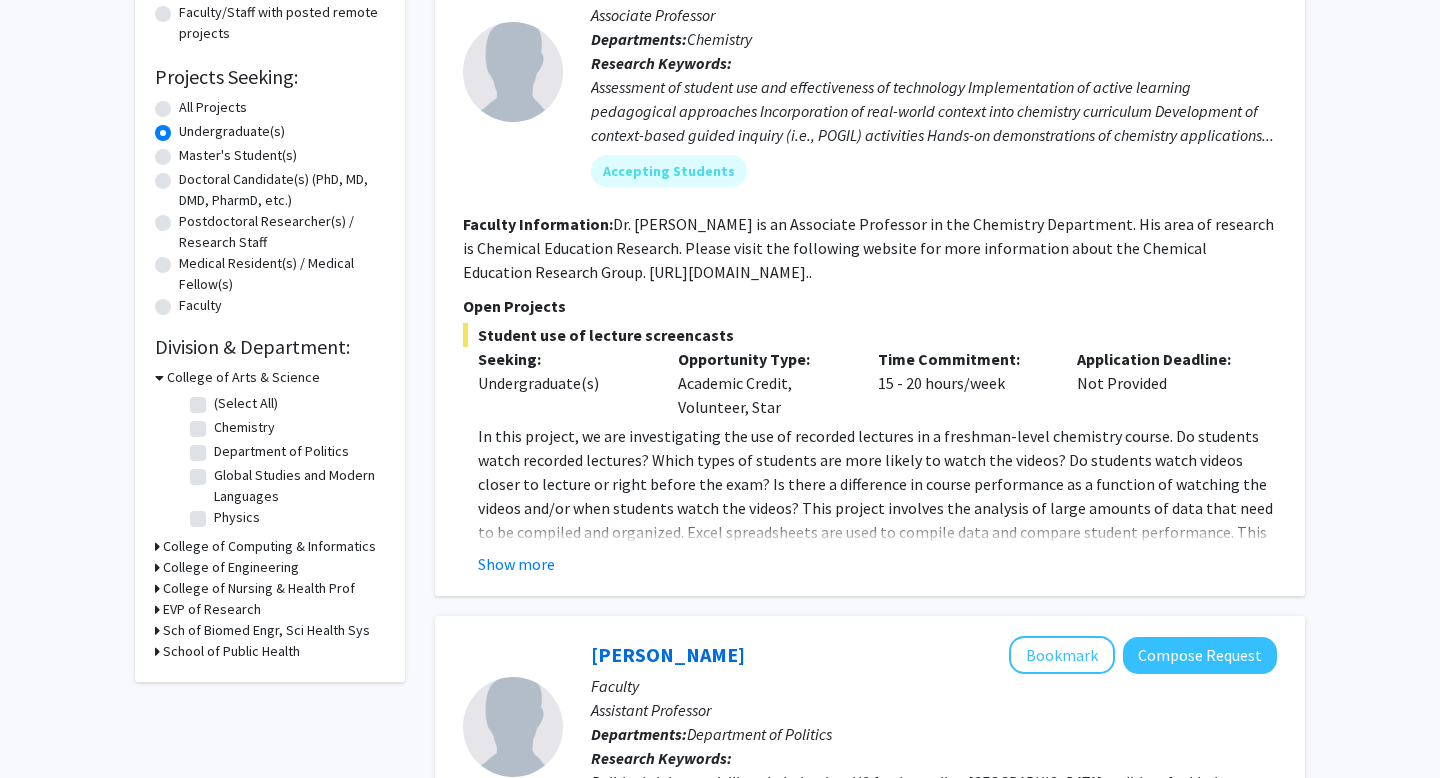 scroll, scrollTop: 270, scrollLeft: 0, axis: vertical 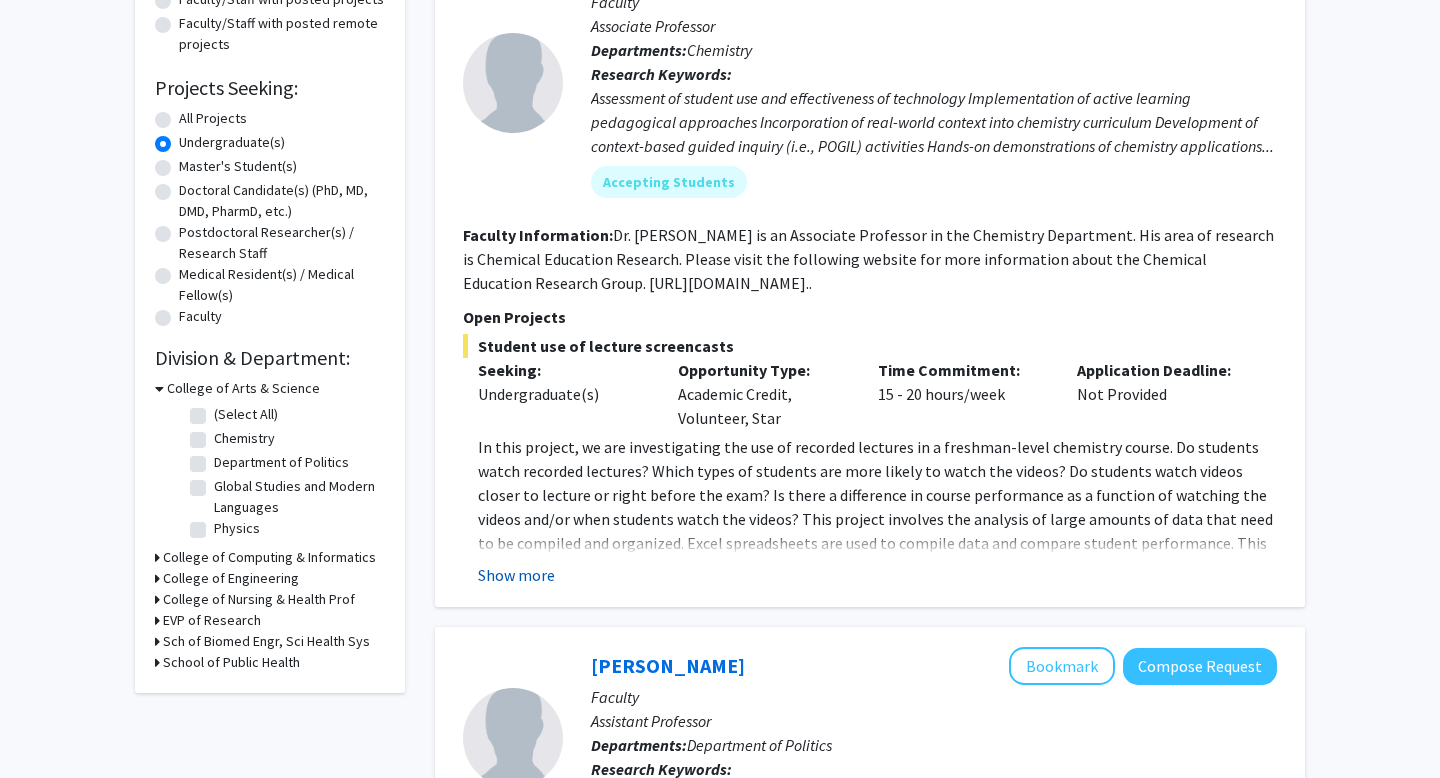 click on "Show more" 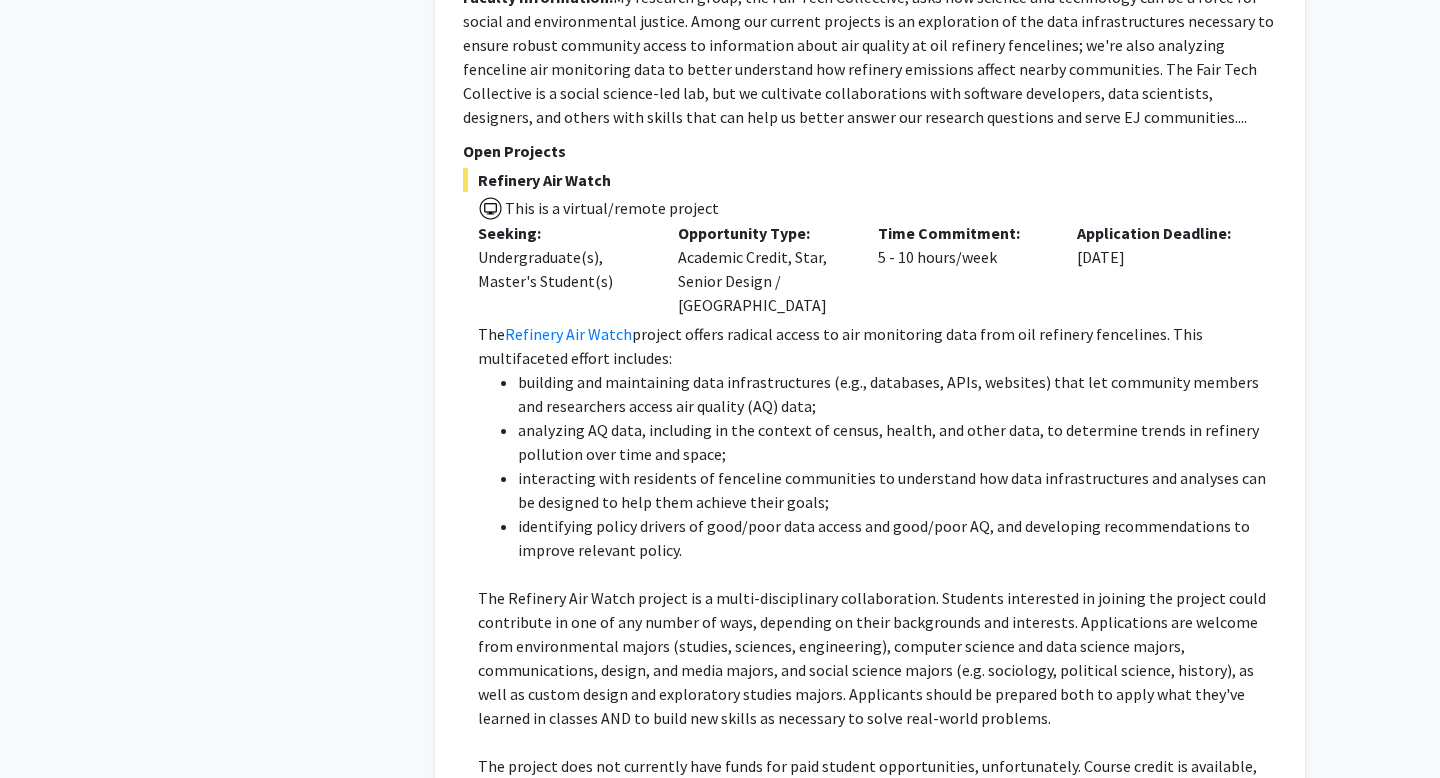 scroll, scrollTop: 6320, scrollLeft: 0, axis: vertical 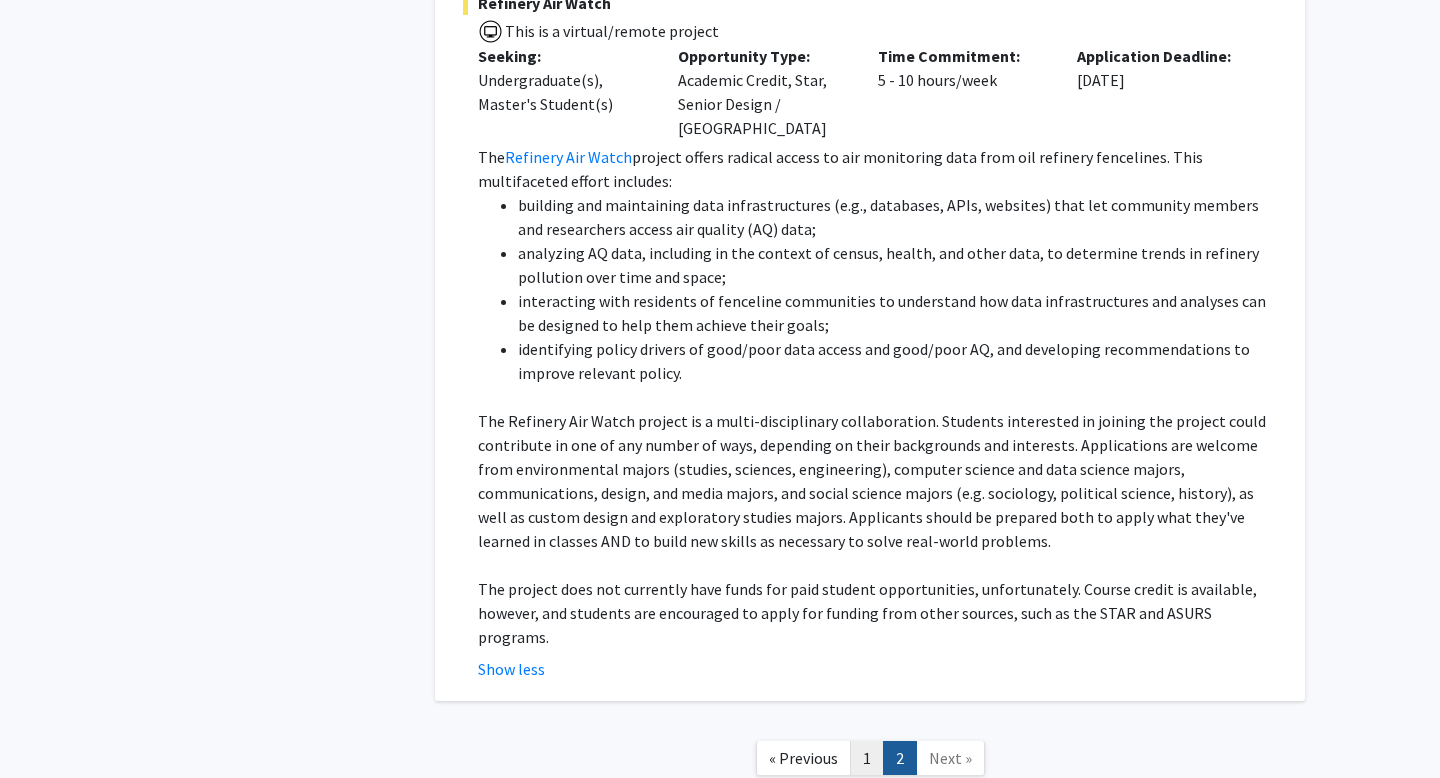 click on "1" 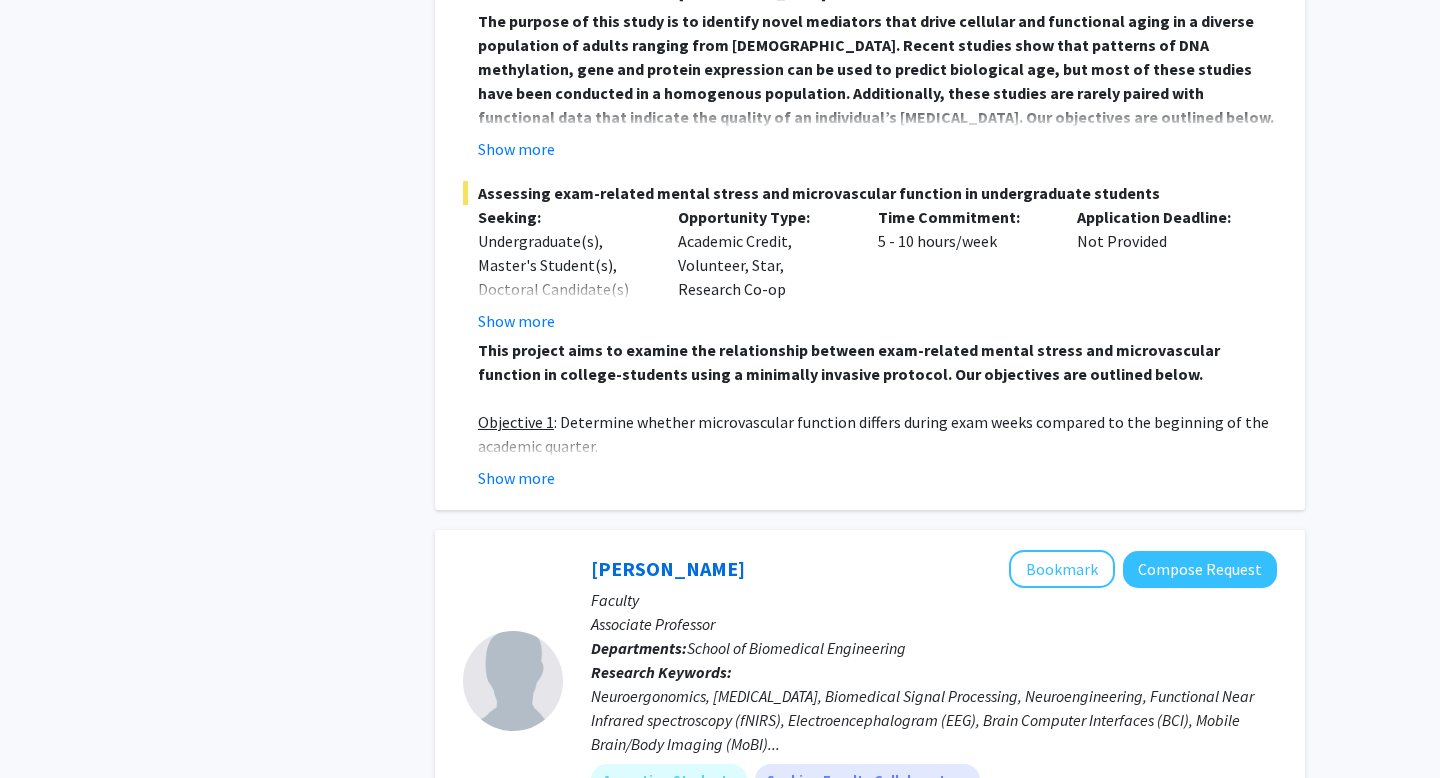 scroll, scrollTop: 8005, scrollLeft: 0, axis: vertical 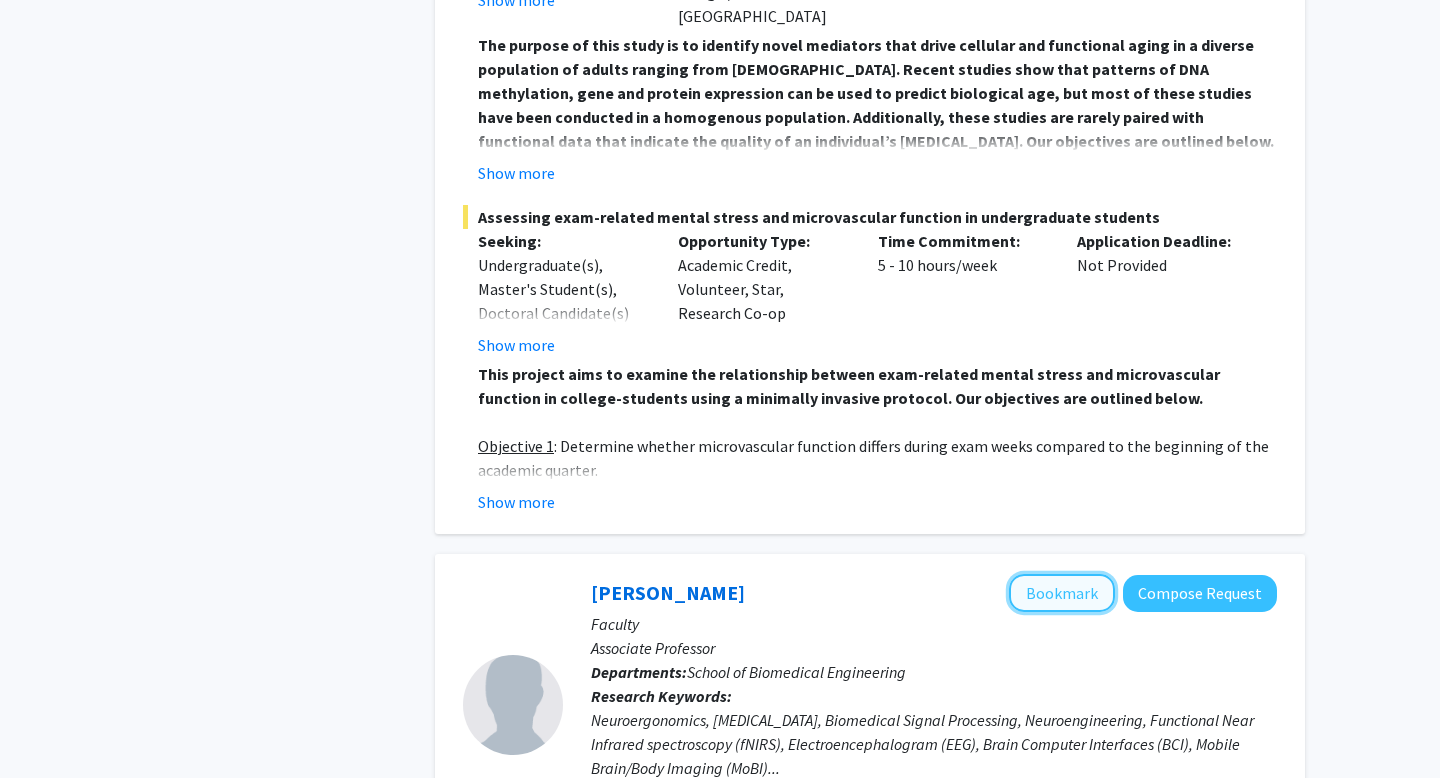 click on "Bookmark" 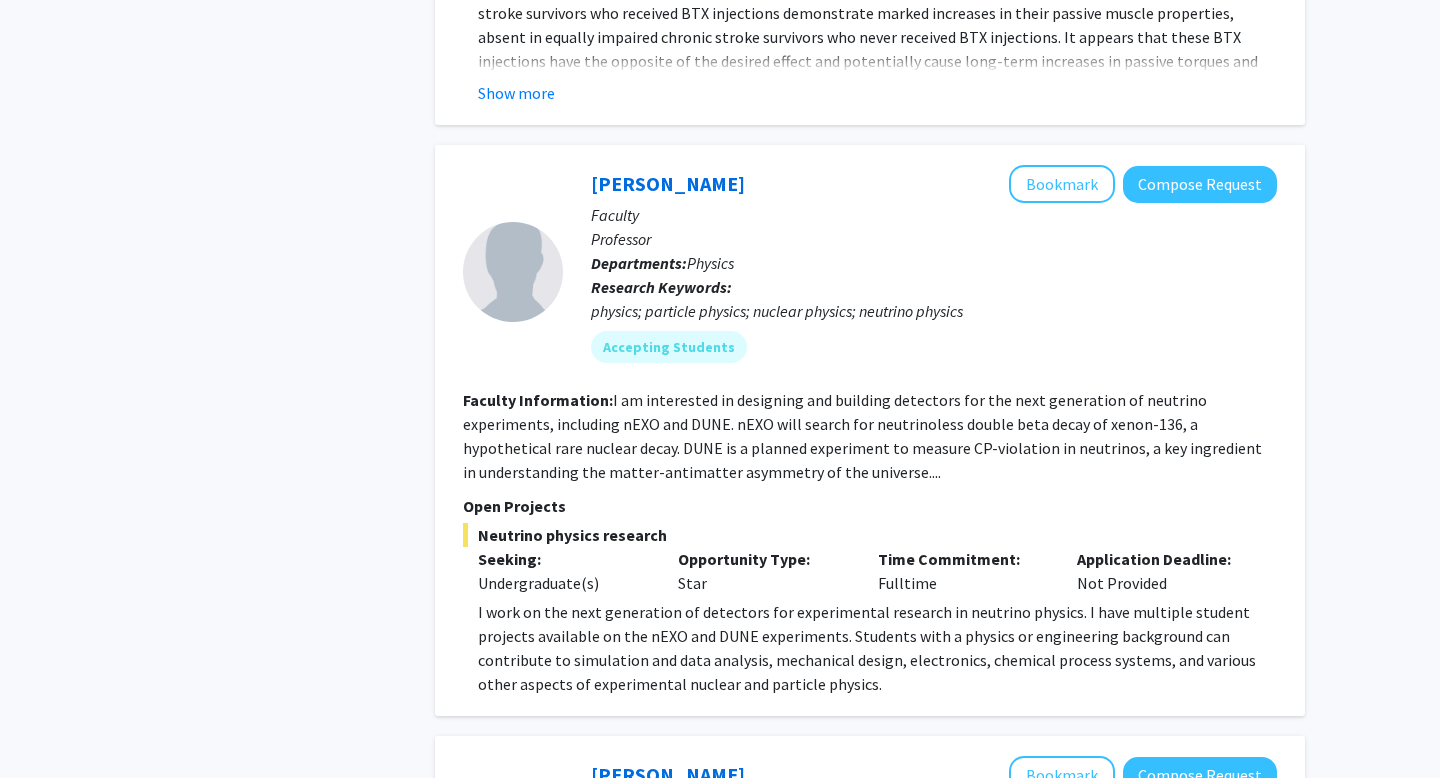 scroll, scrollTop: 6559, scrollLeft: 0, axis: vertical 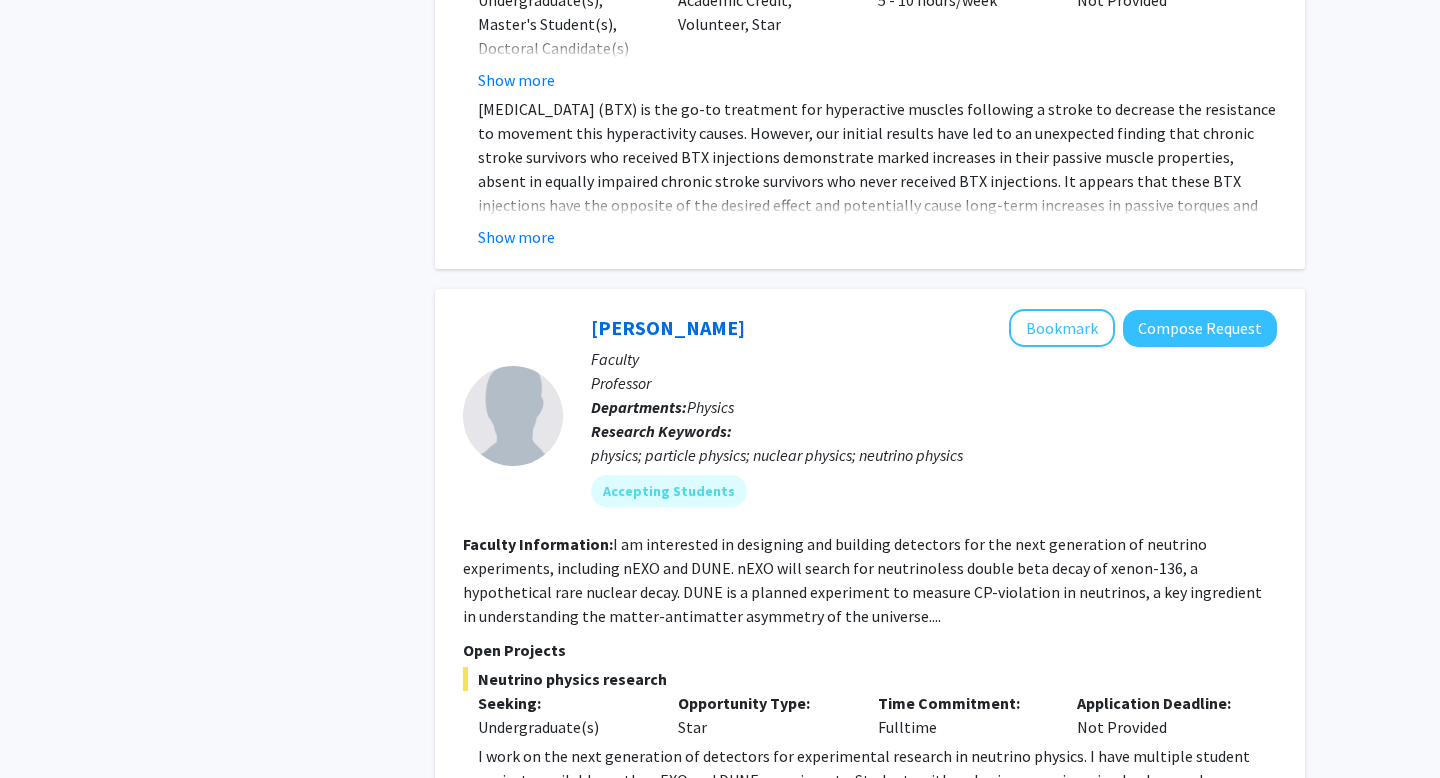 click on "I am interested in designing and building detectors for the next generation of neutrino experiments, including nEXO and DUNE.  nEXO  will search for neutrinoless double beta decay of xenon-136, a hypothetical rare nuclear decay.  DUNE  is a planned experiment to measure CP-violation in neutrinos, a key ingredient in understanding the matter-antimatter asymmetry of the universe...." 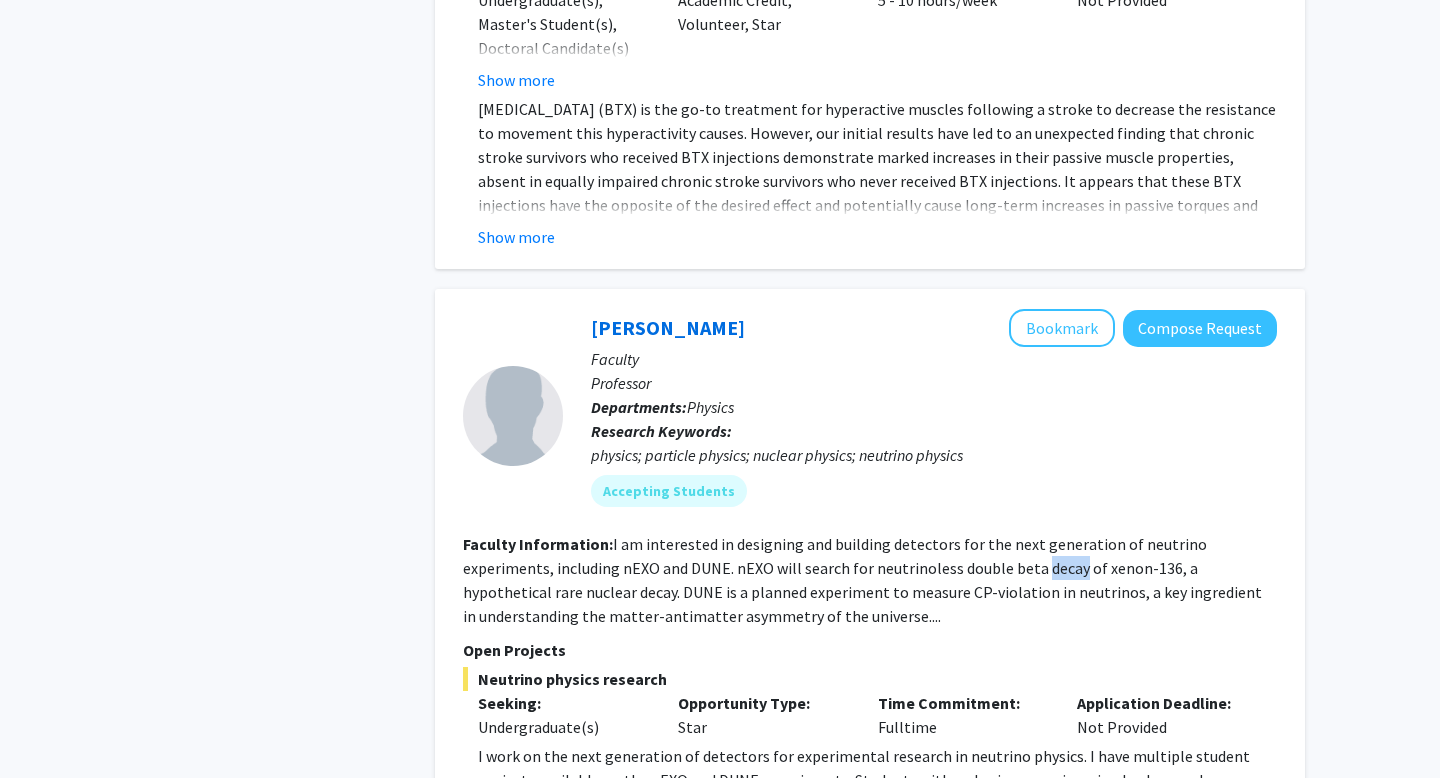 click on "I am interested in designing and building detectors for the next generation of neutrino experiments, including nEXO and DUNE.  nEXO  will search for neutrinoless double beta decay of xenon-136, a hypothetical rare nuclear decay.  DUNE  is a planned experiment to measure CP-violation in neutrinos, a key ingredient in understanding the matter-antimatter asymmetry of the universe...." 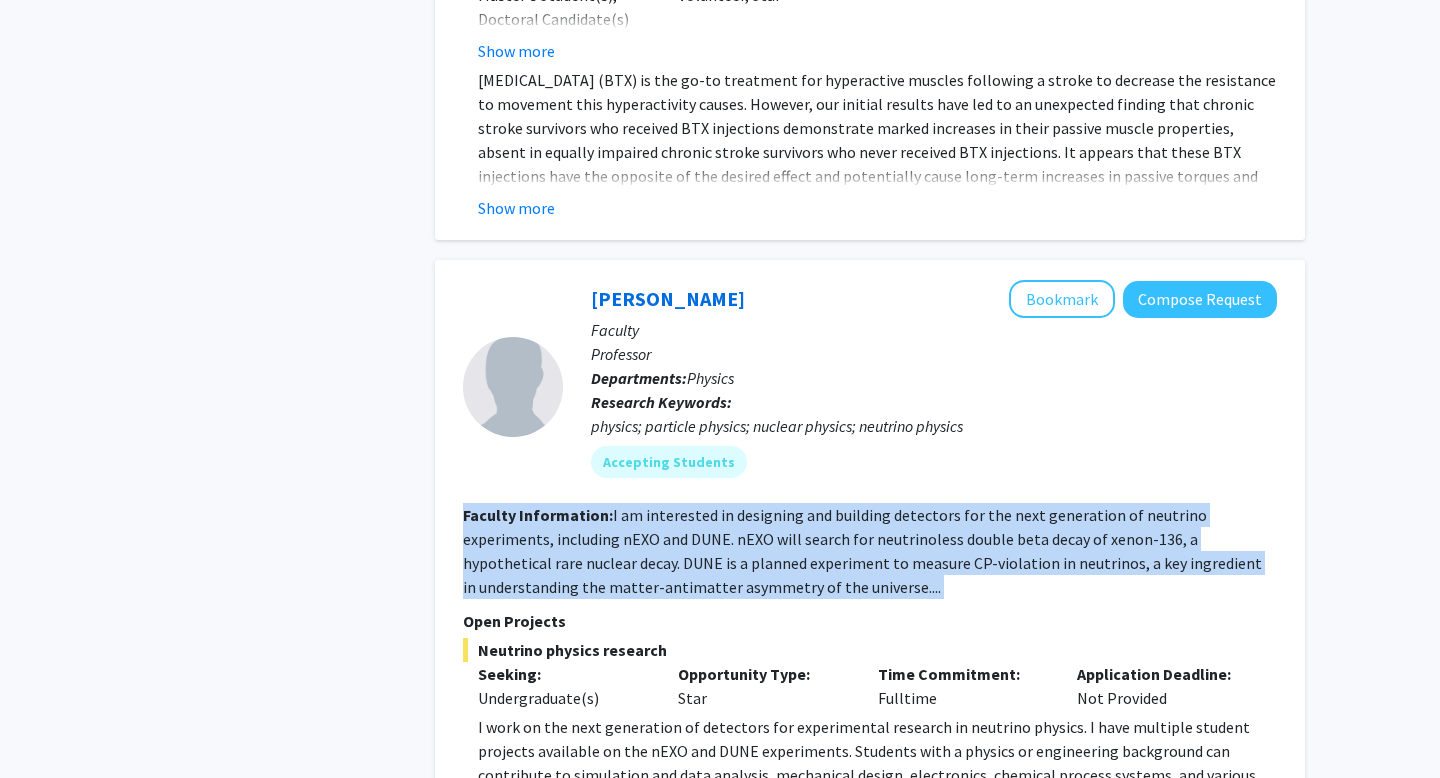 scroll, scrollTop: 6592, scrollLeft: 0, axis: vertical 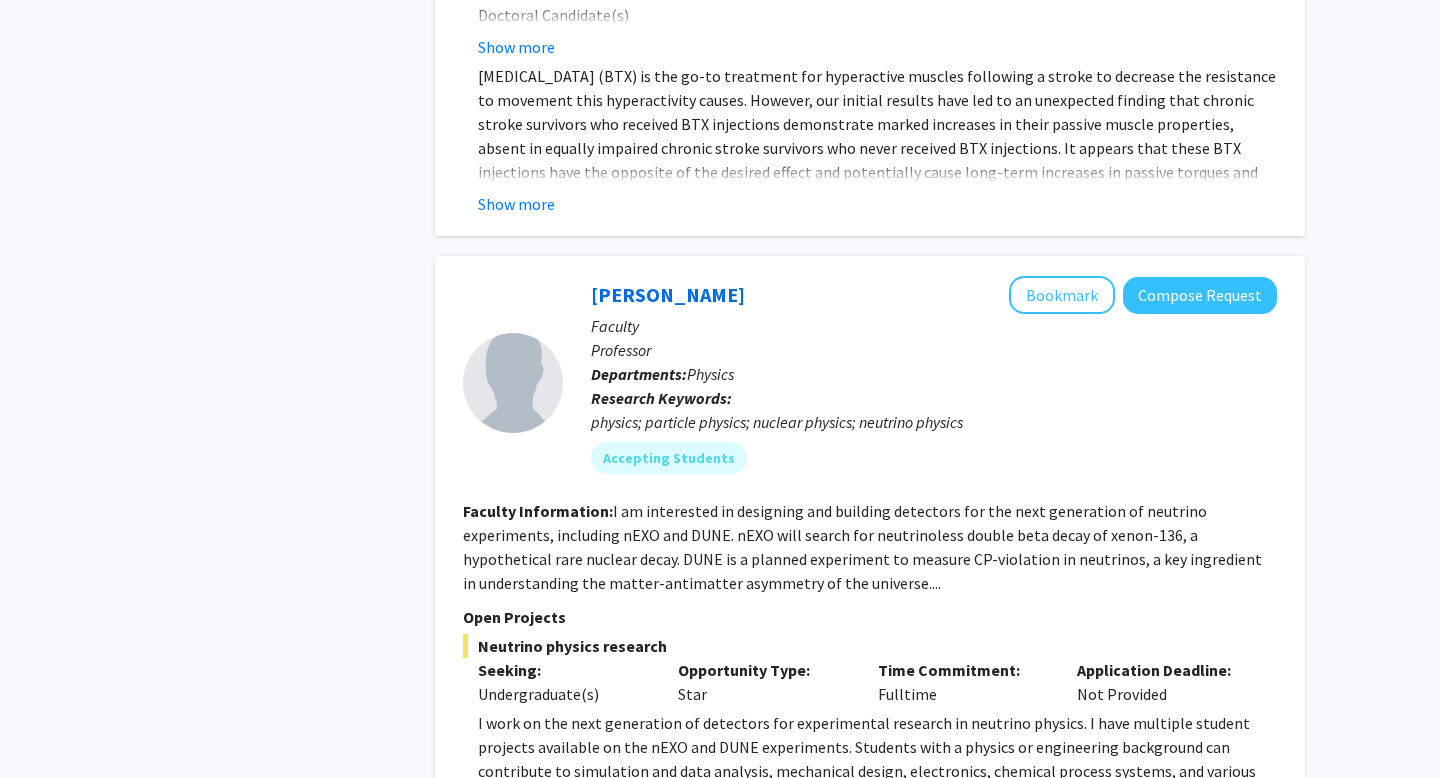 click on "Open Projects" 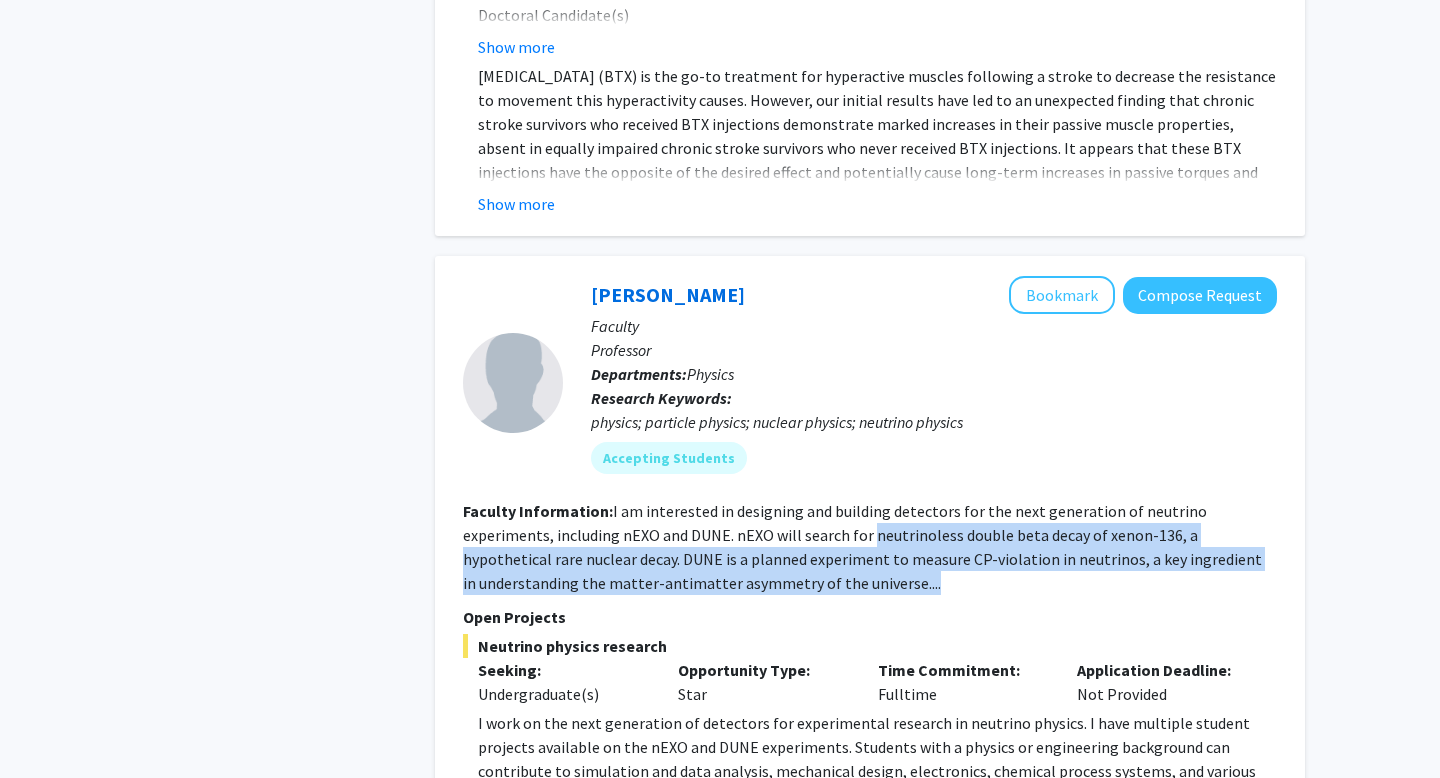 drag, startPoint x: 779, startPoint y: 434, endPoint x: 836, endPoint y: 502, distance: 88.72993 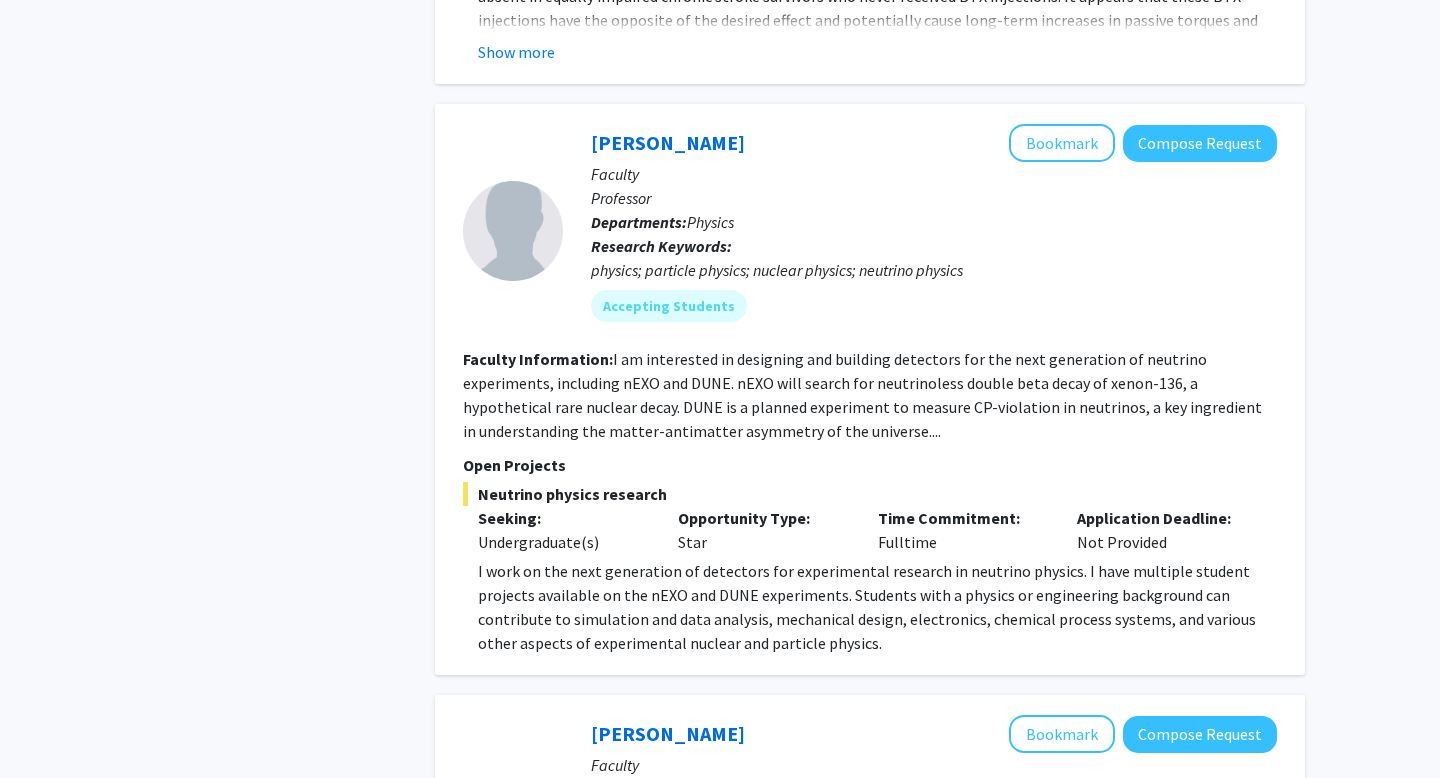 scroll, scrollTop: 6760, scrollLeft: 0, axis: vertical 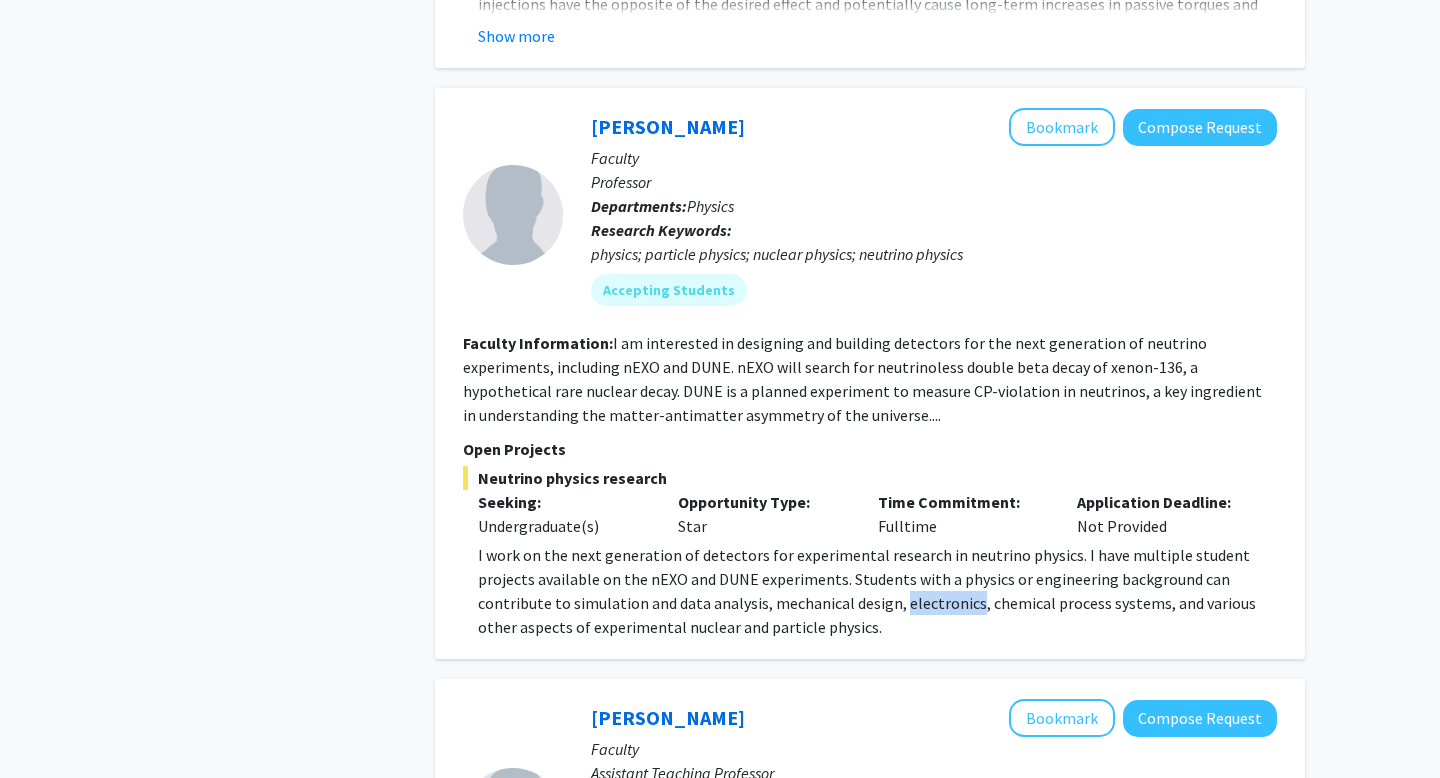 click on "I work on the next generation of detectors for experimental research in neutrino physics. I have multiple student projects available on the nEXO and DUNE experiments. Students with a physics or engineering background can contribute to simulation and data analysis, mechanical design, electronics, chemical process systems, and various other aspects of experimental nuclear and particle physics." 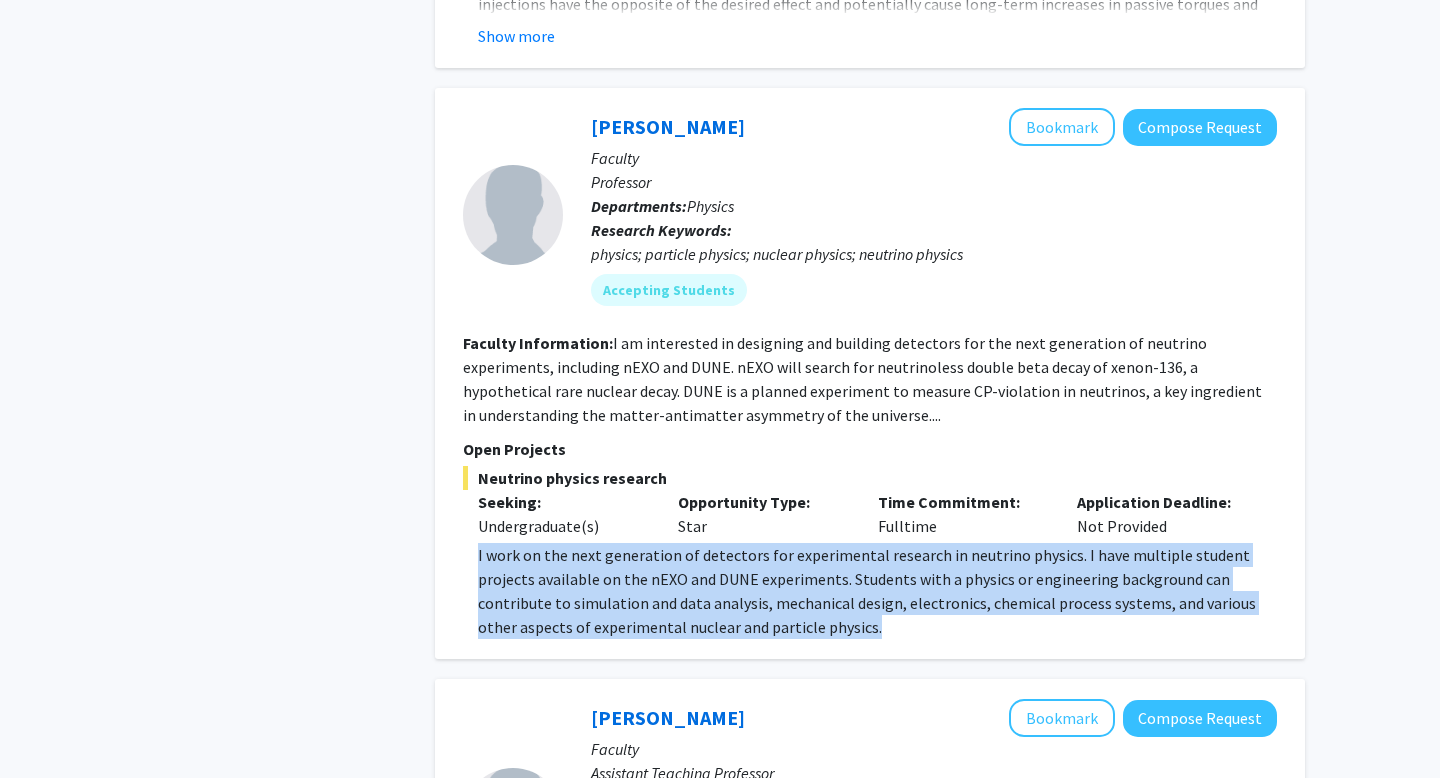 click on "I work on the next generation of detectors for experimental research in neutrino physics. I have multiple student projects available on the nEXO and DUNE experiments. Students with a physics or engineering background can contribute to simulation and data analysis, mechanical design, electronics, chemical process systems, and various other aspects of experimental nuclear and particle physics." 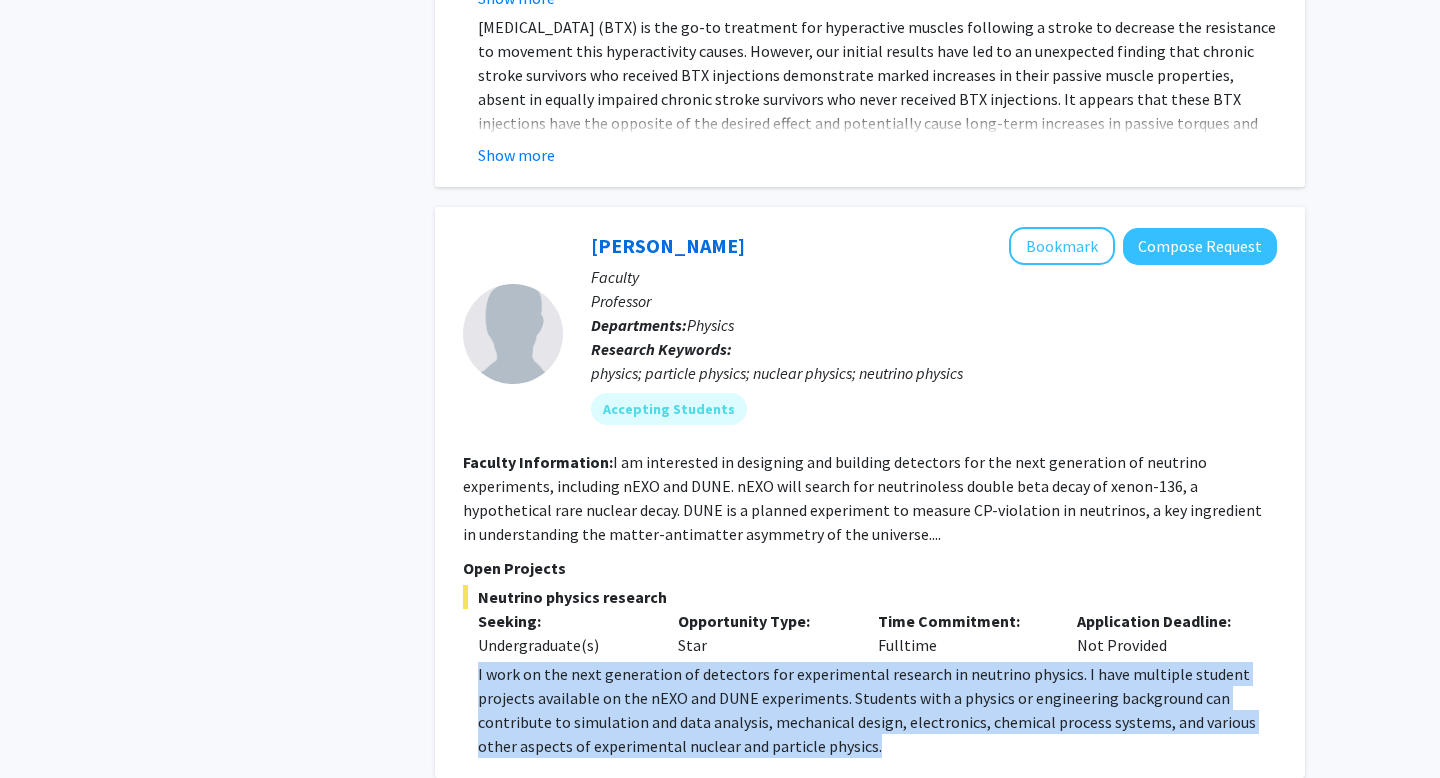 scroll, scrollTop: 6628, scrollLeft: 0, axis: vertical 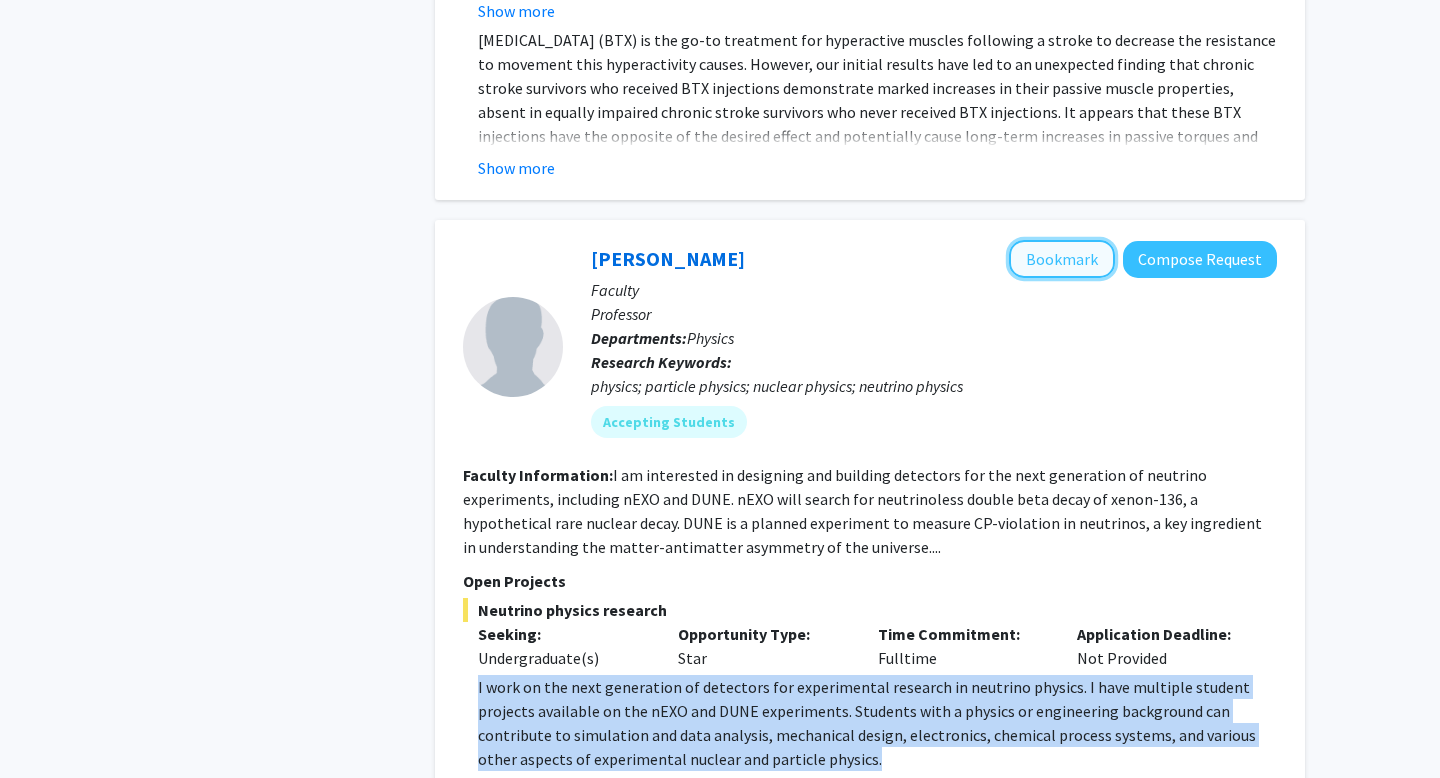 click on "Bookmark" 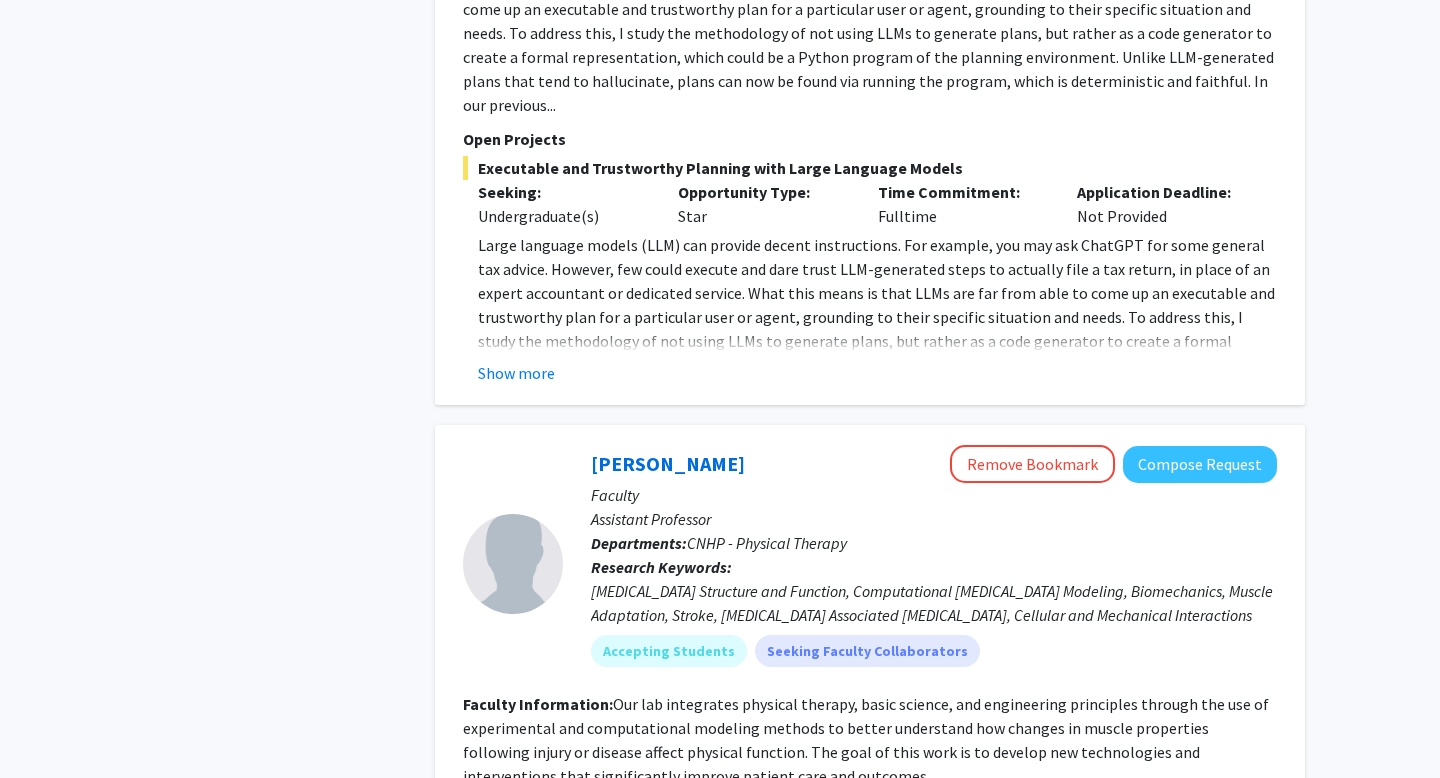 scroll, scrollTop: 5152, scrollLeft: 0, axis: vertical 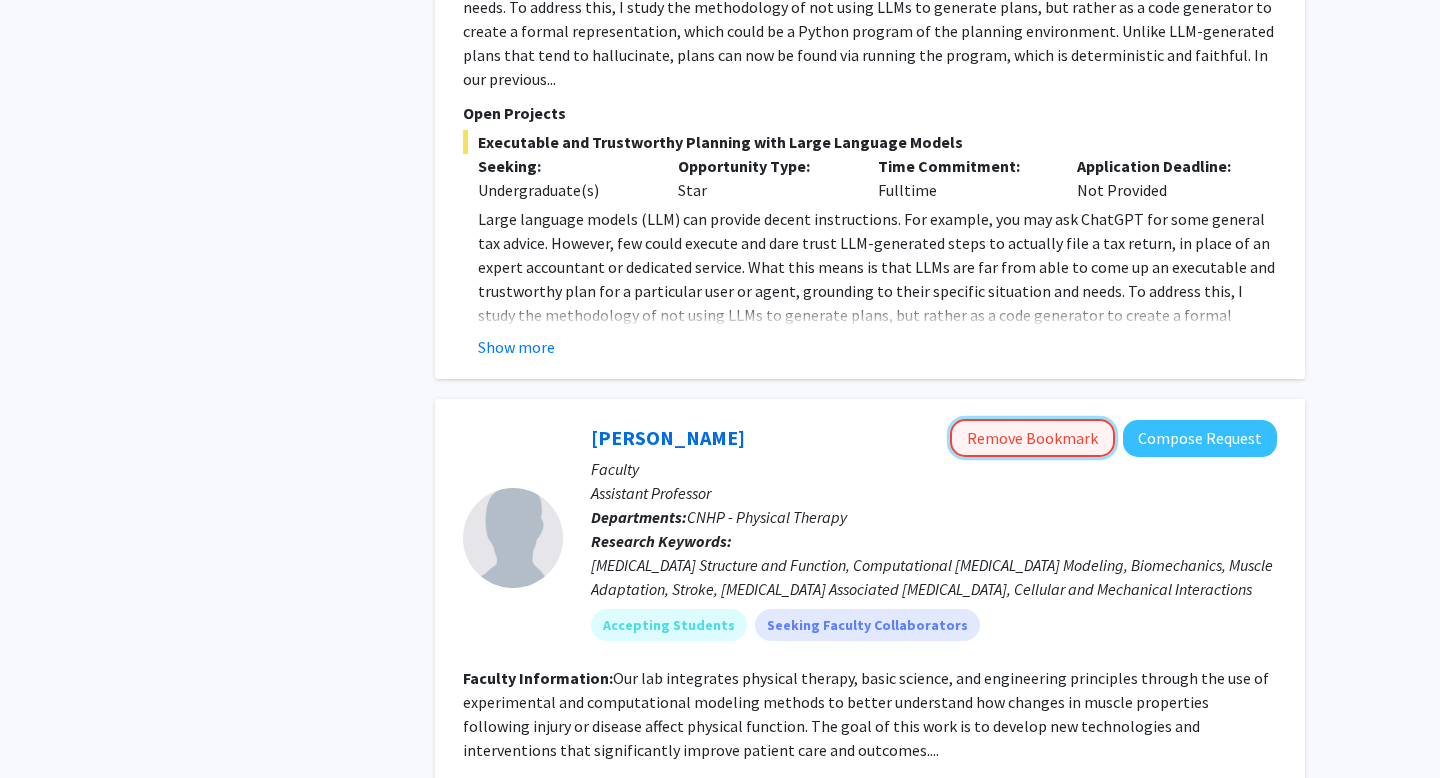 click on "Remove Bookmark" 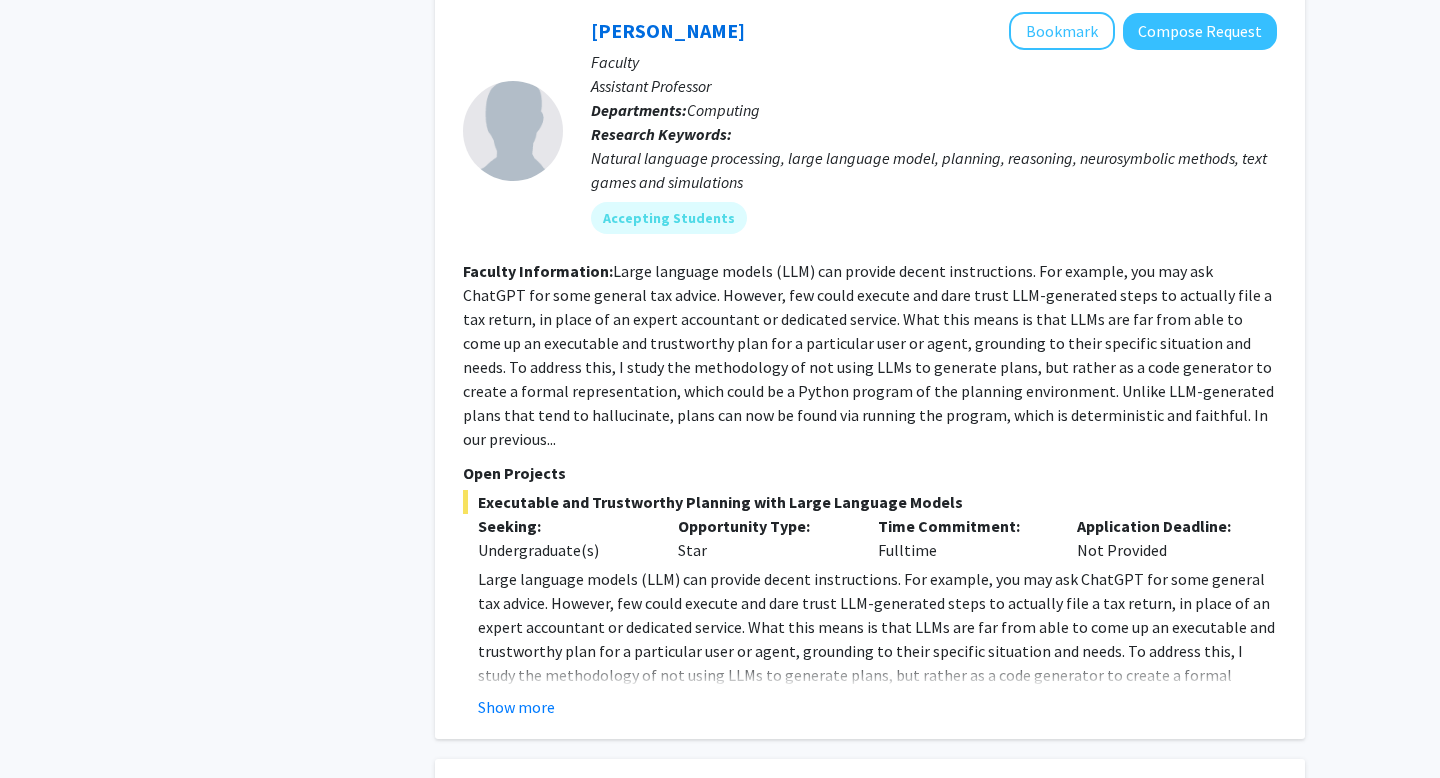scroll, scrollTop: 4876, scrollLeft: 0, axis: vertical 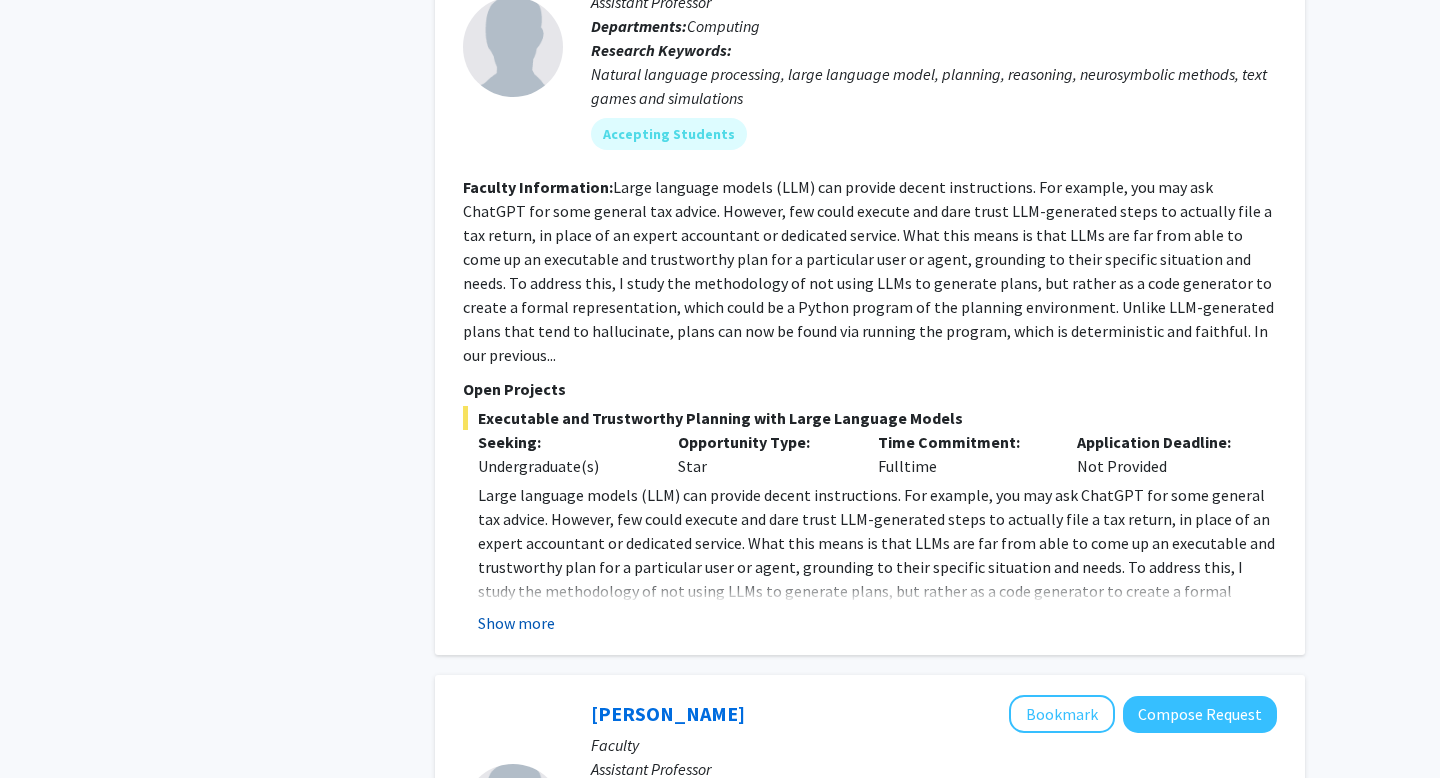 click on "Show more" 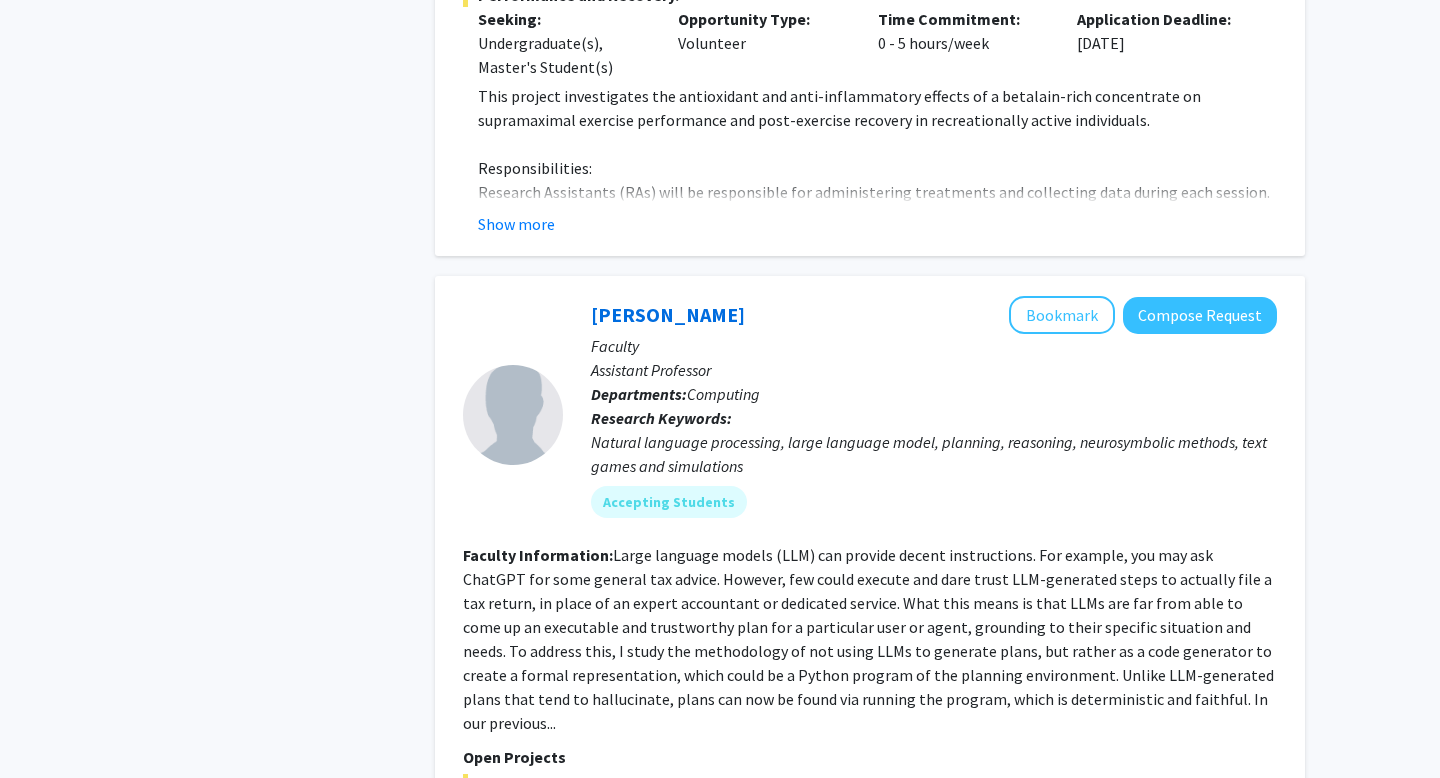 scroll, scrollTop: 4498, scrollLeft: 0, axis: vertical 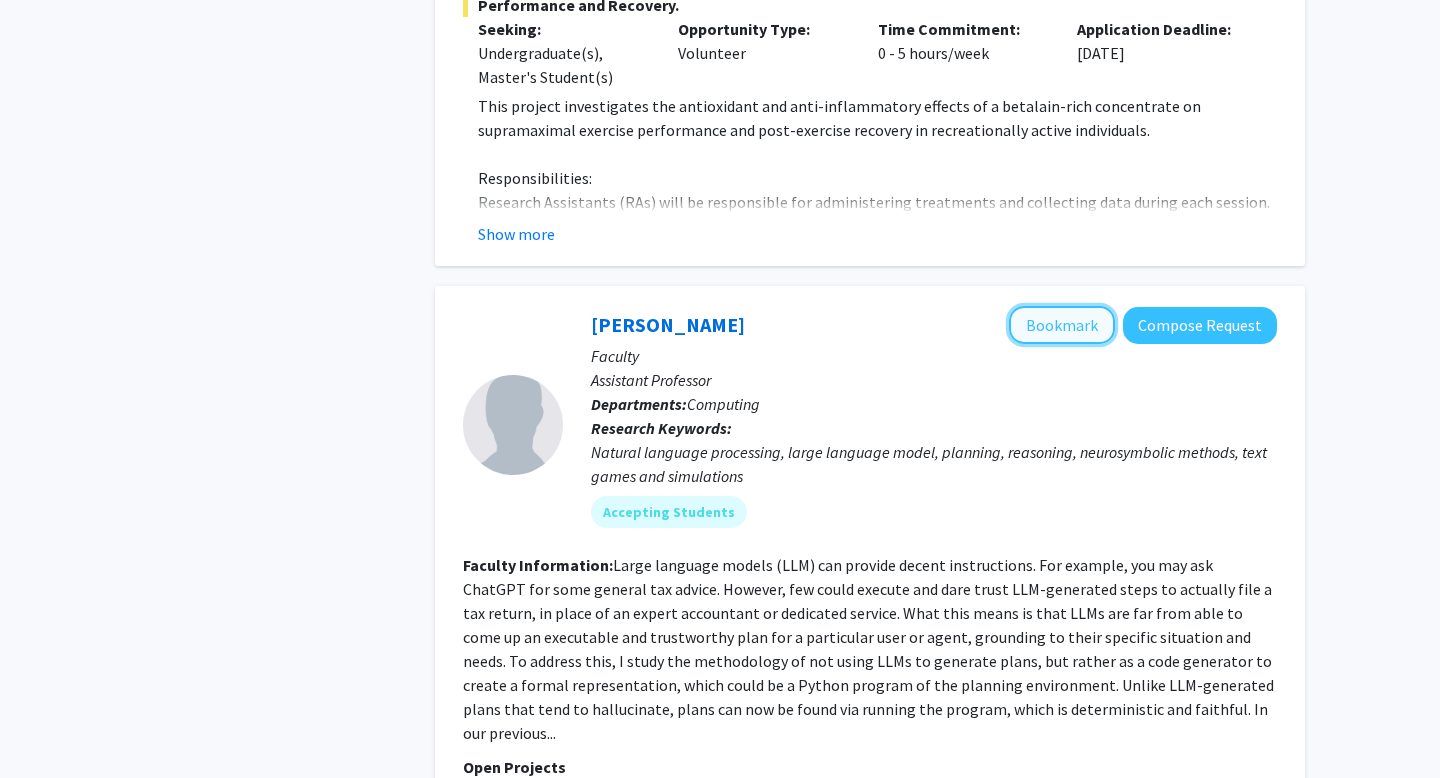 click on "Bookmark" 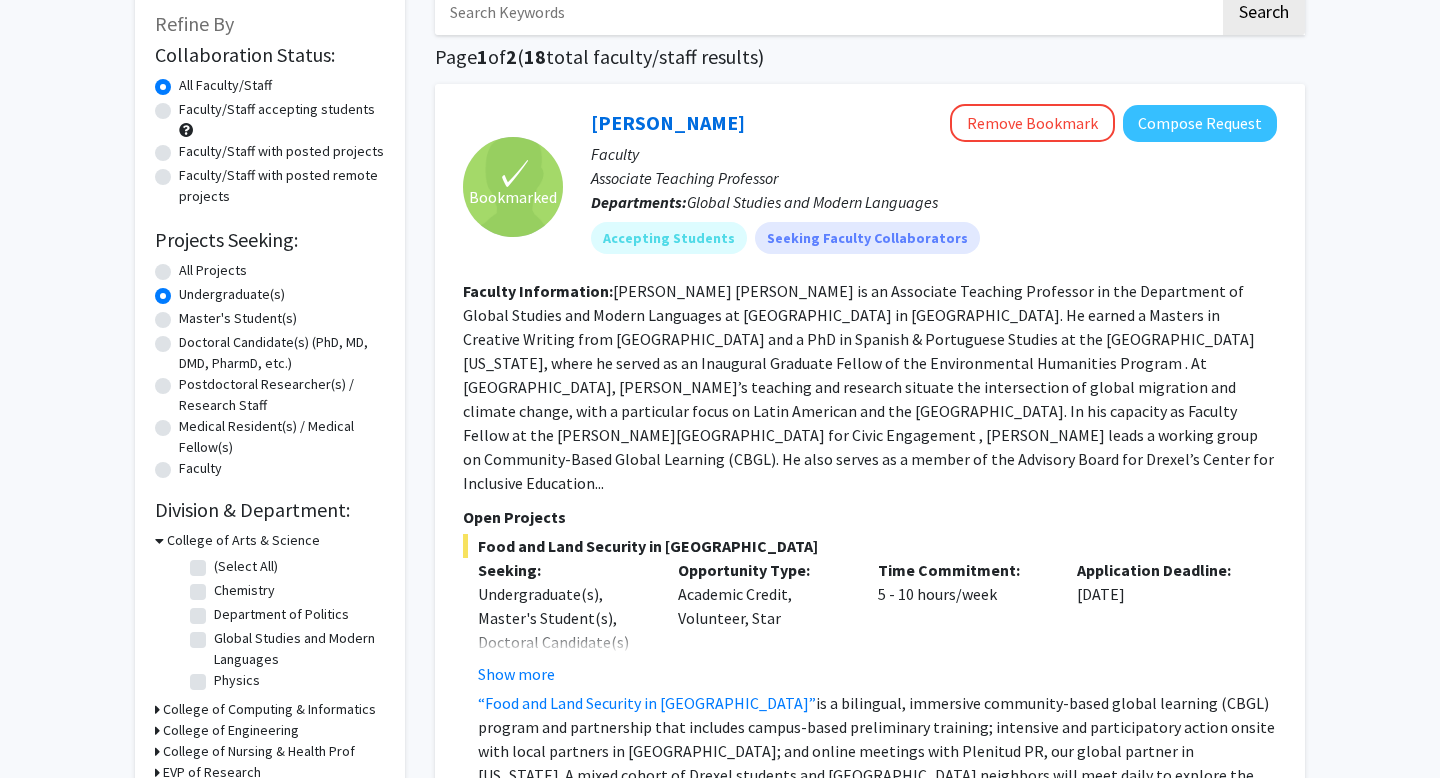 scroll, scrollTop: 100, scrollLeft: 0, axis: vertical 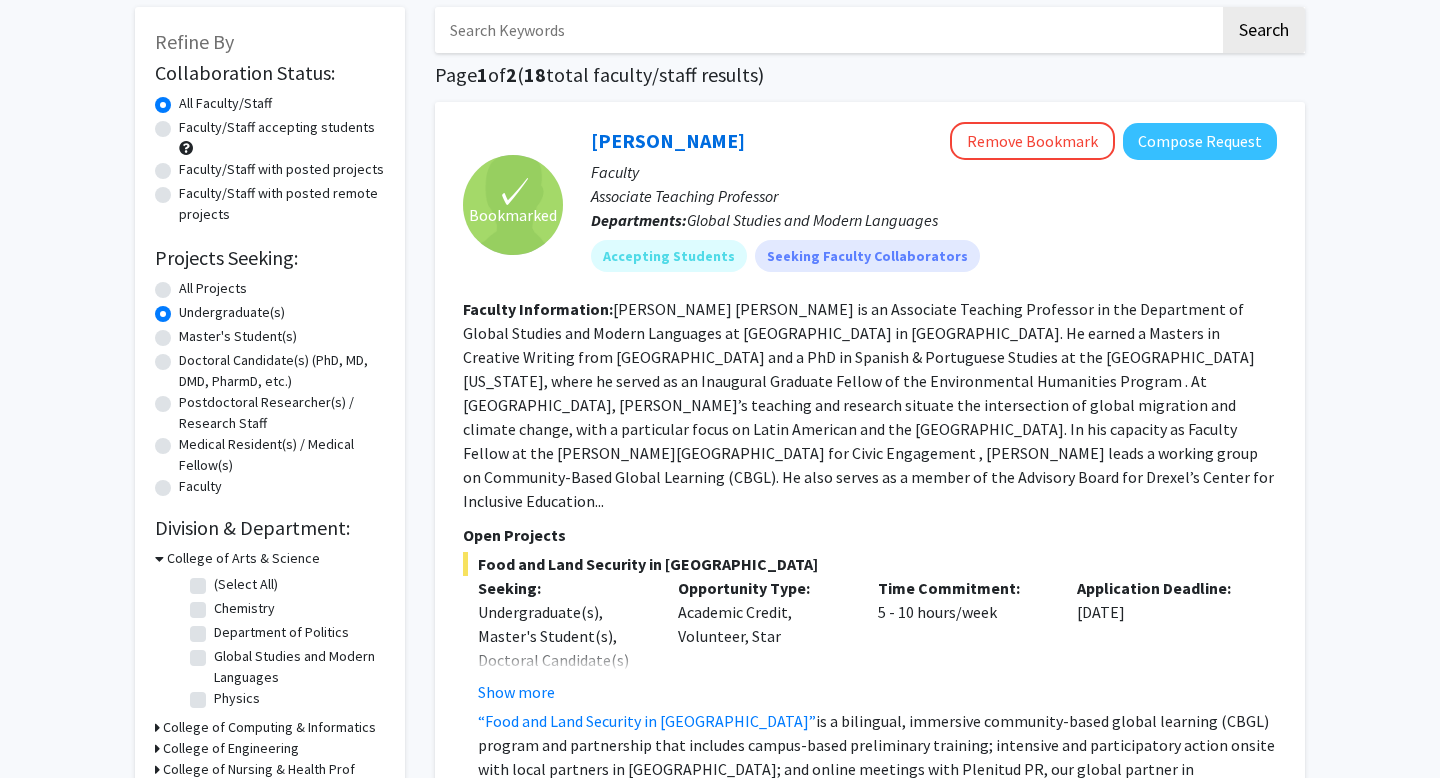 click on "[PERSON_NAME]  Remove Bookmark  Compose Request  Faculty Associate Teaching Professor Departments:  Global Studies and Modern Languages Accepting Students  Seeking Faculty Collaborators" 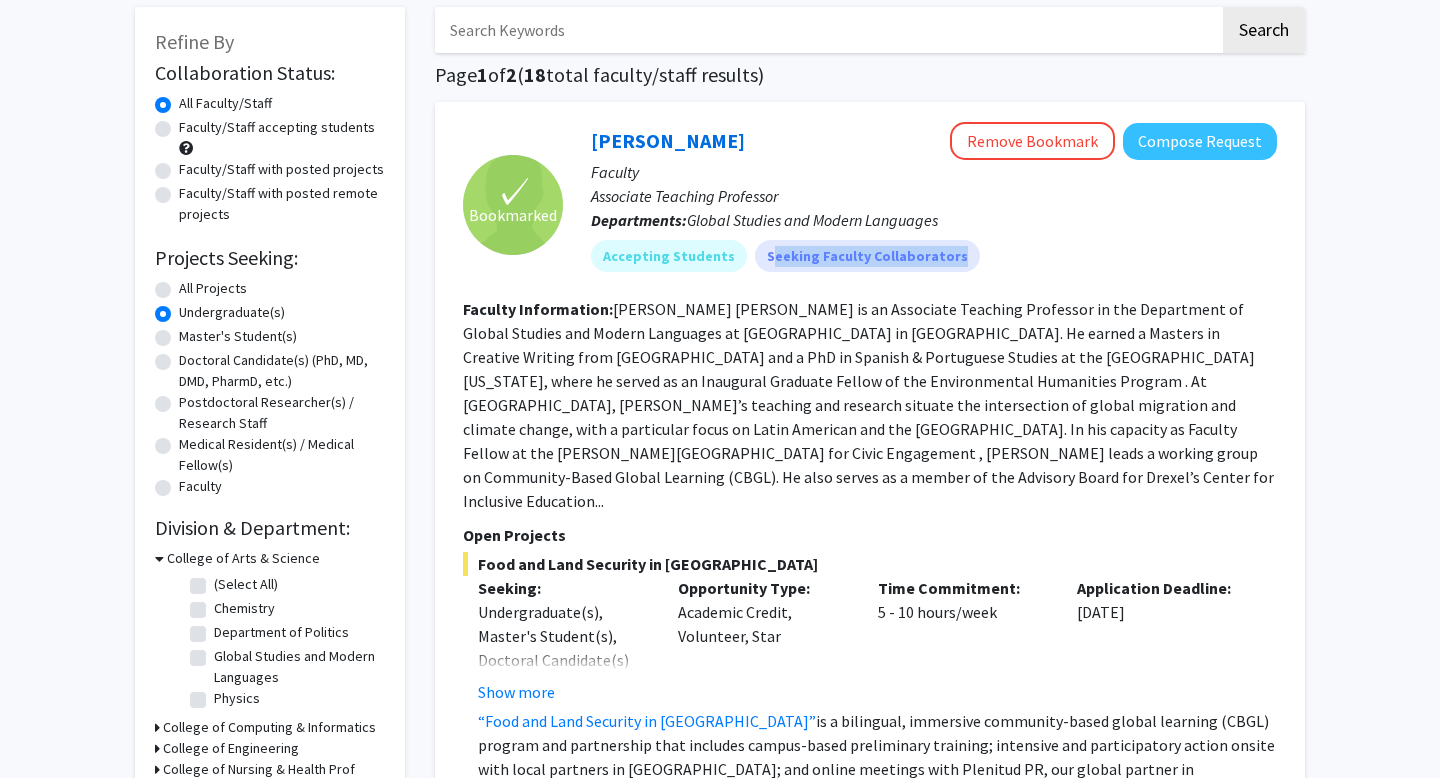 click on "[PERSON_NAME]  Remove Bookmark  Compose Request  Faculty Associate Teaching Professor Departments:  Global Studies and Modern Languages Accepting Students  Seeking Faculty Collaborators" 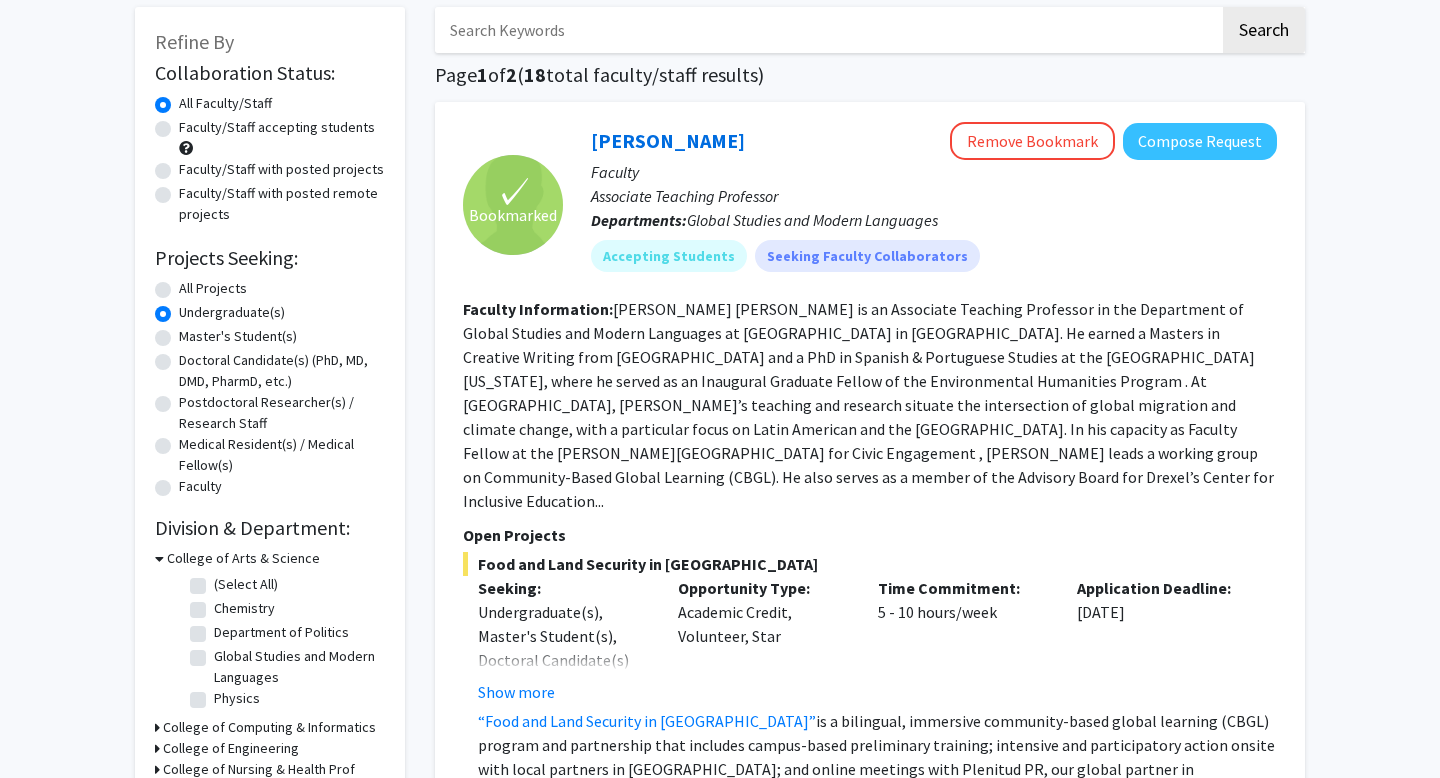 click on "[PERSON_NAME] [PERSON_NAME] is an Associate Teaching Professor in the  Department of Global Studies and Modern Languages at [GEOGRAPHIC_DATA]  in [GEOGRAPHIC_DATA]. He earned a Masters in Creative Writing from [GEOGRAPHIC_DATA] and a PhD in Spanish & Portuguese Studies at the [GEOGRAPHIC_DATA][US_STATE], where he served as an Inaugural Graduate Fellow of the  Environmental Humanities Program . At [GEOGRAPHIC_DATA], [PERSON_NAME]’s teaching and research situate the intersection of global migration and climate change, with a particular focus on Latin American and the [GEOGRAPHIC_DATA]. In his capacity as Faculty Fellow at the  [PERSON_NAME][GEOGRAPHIC_DATA] for Civic Engagement , [PERSON_NAME] leads a working group on Community-Based Global Learning (CBGL). He also serves as a member of the Advisory Board for Drexel’s  Center for Inclusive Education..." 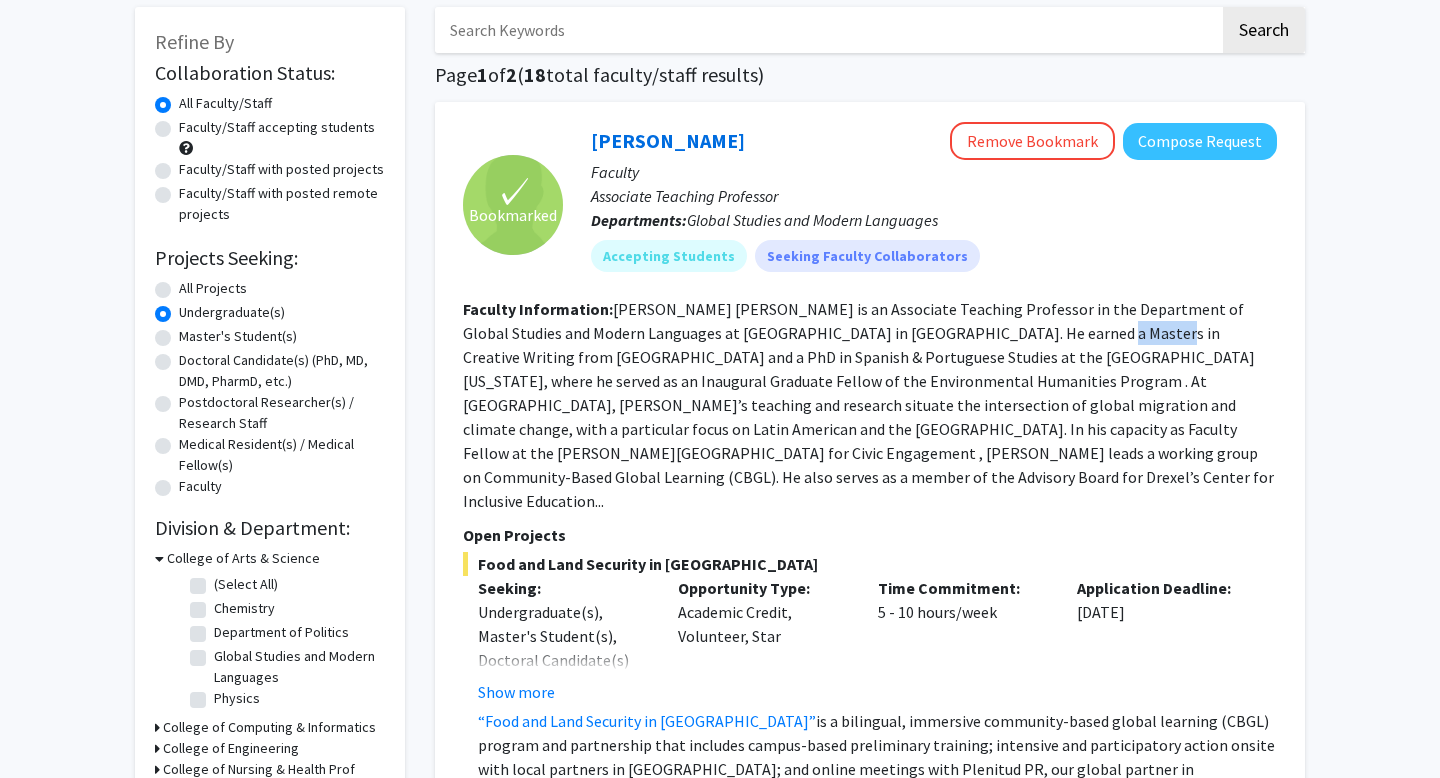 click on "[PERSON_NAME] [PERSON_NAME] is an Associate Teaching Professor in the  Department of Global Studies and Modern Languages at [GEOGRAPHIC_DATA]  in [GEOGRAPHIC_DATA]. He earned a Masters in Creative Writing from [GEOGRAPHIC_DATA] and a PhD in Spanish & Portuguese Studies at the [GEOGRAPHIC_DATA][US_STATE], where he served as an Inaugural Graduate Fellow of the  Environmental Humanities Program . At [GEOGRAPHIC_DATA], [PERSON_NAME]’s teaching and research situate the intersection of global migration and climate change, with a particular focus on Latin American and the [GEOGRAPHIC_DATA]. In his capacity as Faculty Fellow at the  [PERSON_NAME][GEOGRAPHIC_DATA] for Civic Engagement , [PERSON_NAME] leads a working group on Community-Based Global Learning (CBGL). He also serves as a member of the Advisory Board for Drexel’s  Center for Inclusive Education..." 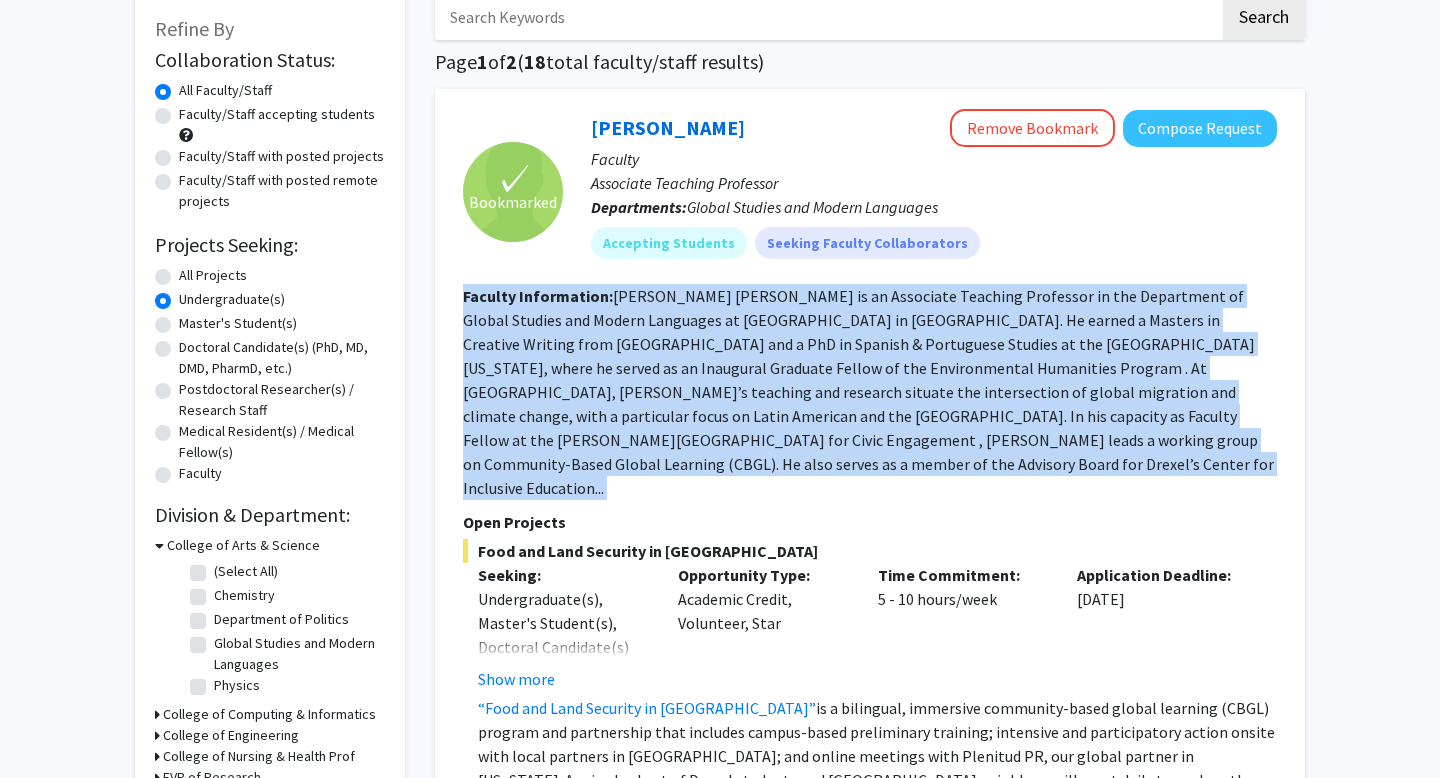 scroll, scrollTop: 112, scrollLeft: 0, axis: vertical 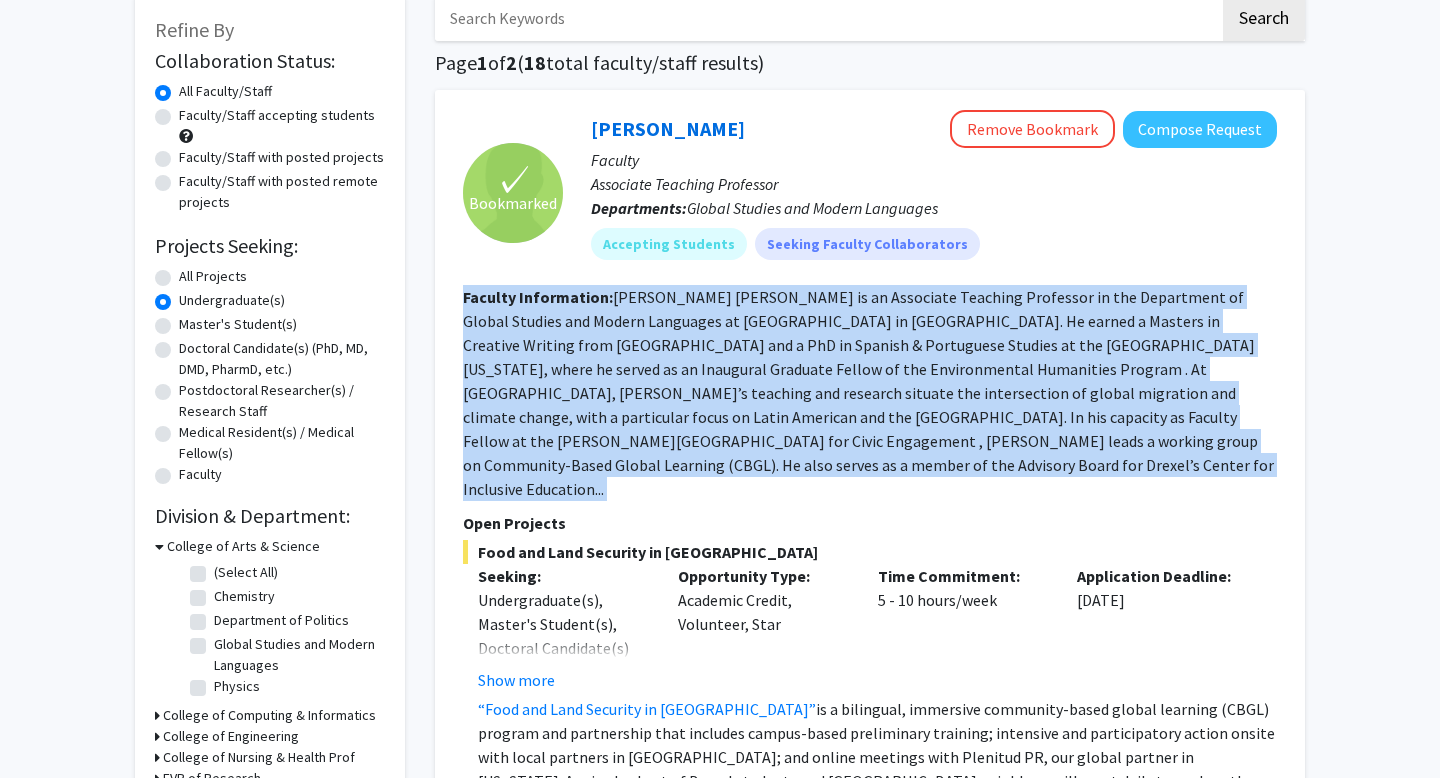 click on "[PERSON_NAME] [PERSON_NAME] is an Associate Teaching Professor in the  Department of Global Studies and Modern Languages at [GEOGRAPHIC_DATA]  in [GEOGRAPHIC_DATA]. He earned a Masters in Creative Writing from [GEOGRAPHIC_DATA] and a PhD in Spanish & Portuguese Studies at the [GEOGRAPHIC_DATA][US_STATE], where he served as an Inaugural Graduate Fellow of the  Environmental Humanities Program . At [GEOGRAPHIC_DATA], [PERSON_NAME]’s teaching and research situate the intersection of global migration and climate change, with a particular focus on Latin American and the [GEOGRAPHIC_DATA]. In his capacity as Faculty Fellow at the  [PERSON_NAME][GEOGRAPHIC_DATA] for Civic Engagement , [PERSON_NAME] leads a working group on Community-Based Global Learning (CBGL). He also serves as a member of the Advisory Board for Drexel’s  Center for Inclusive Education..." 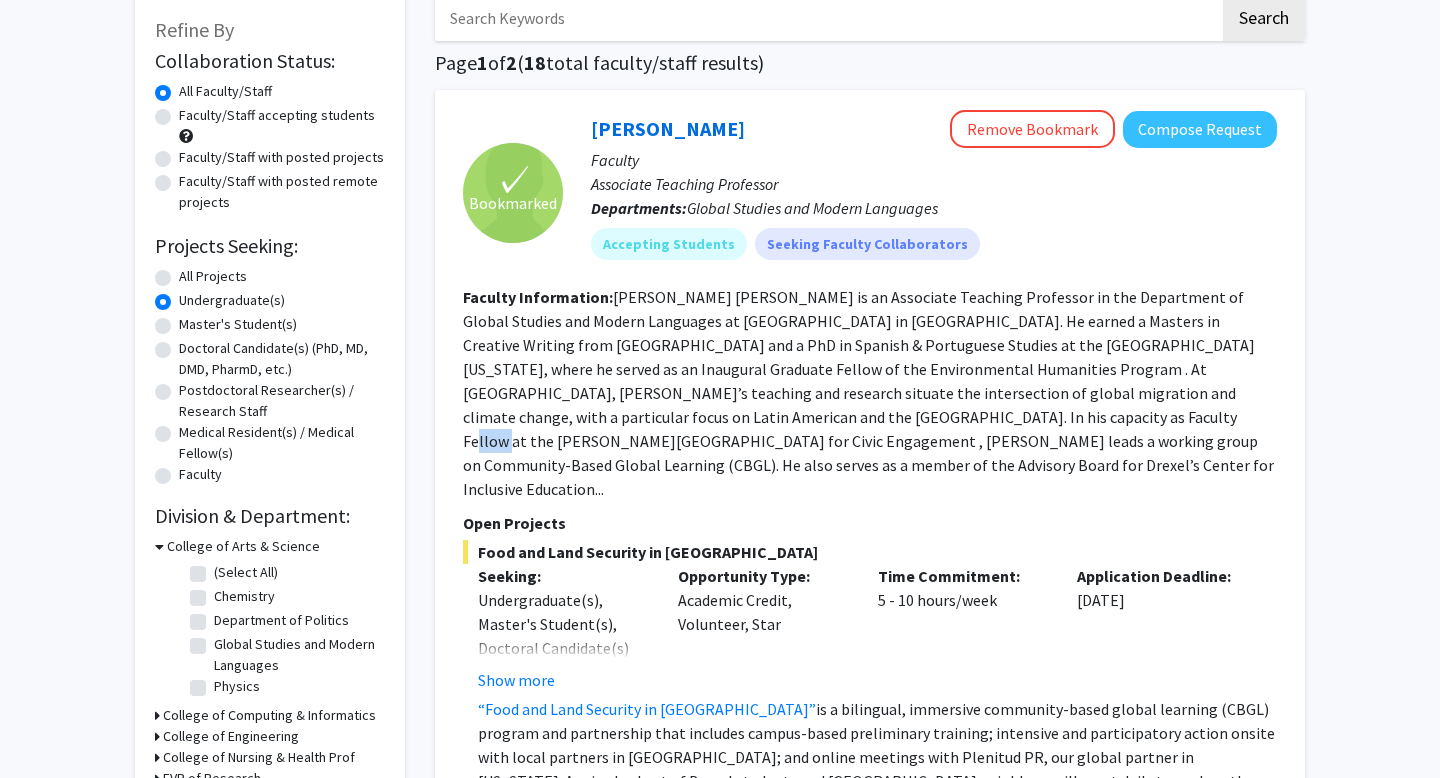 click on "[PERSON_NAME] [PERSON_NAME] is an Associate Teaching Professor in the  Department of Global Studies and Modern Languages at [GEOGRAPHIC_DATA]  in [GEOGRAPHIC_DATA]. He earned a Masters in Creative Writing from [GEOGRAPHIC_DATA] and a PhD in Spanish & Portuguese Studies at the [GEOGRAPHIC_DATA][US_STATE], where he served as an Inaugural Graduate Fellow of the  Environmental Humanities Program . At [GEOGRAPHIC_DATA], [PERSON_NAME]’s teaching and research situate the intersection of global migration and climate change, with a particular focus on Latin American and the [GEOGRAPHIC_DATA]. In his capacity as Faculty Fellow at the  [PERSON_NAME][GEOGRAPHIC_DATA] for Civic Engagement , [PERSON_NAME] leads a working group on Community-Based Global Learning (CBGL). He also serves as a member of the Advisory Board for Drexel’s  Center for Inclusive Education..." 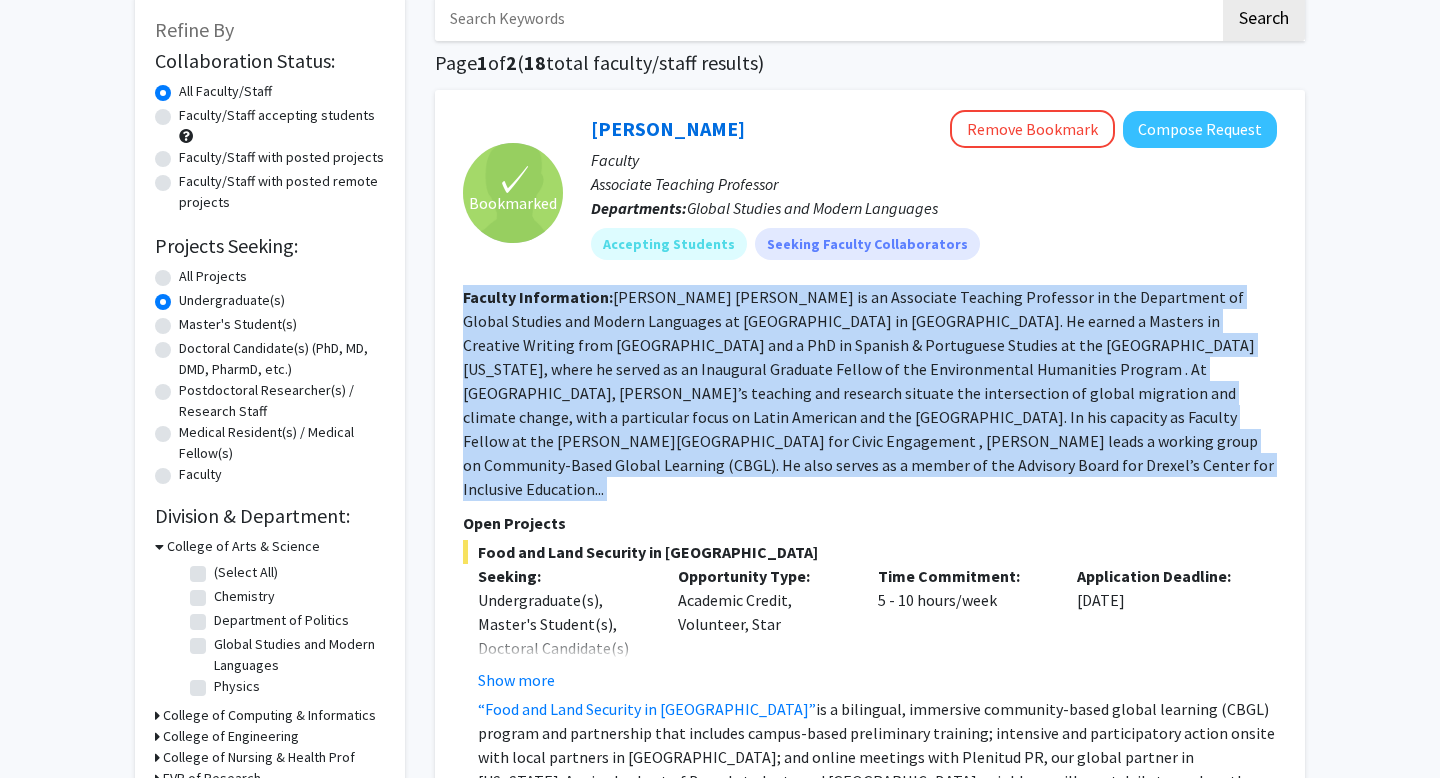 click on "[PERSON_NAME] [PERSON_NAME] is an Associate Teaching Professor in the  Department of Global Studies and Modern Languages at [GEOGRAPHIC_DATA]  in [GEOGRAPHIC_DATA]. He earned a Masters in Creative Writing from [GEOGRAPHIC_DATA] and a PhD in Spanish & Portuguese Studies at the [GEOGRAPHIC_DATA][US_STATE], where he served as an Inaugural Graduate Fellow of the  Environmental Humanities Program . At [GEOGRAPHIC_DATA], [PERSON_NAME]’s teaching and research situate the intersection of global migration and climate change, with a particular focus on Latin American and the [GEOGRAPHIC_DATA]. In his capacity as Faculty Fellow at the  [PERSON_NAME][GEOGRAPHIC_DATA] for Civic Engagement , [PERSON_NAME] leads a working group on Community-Based Global Learning (CBGL). He also serves as a member of the Advisory Board for Drexel’s  Center for Inclusive Education..." 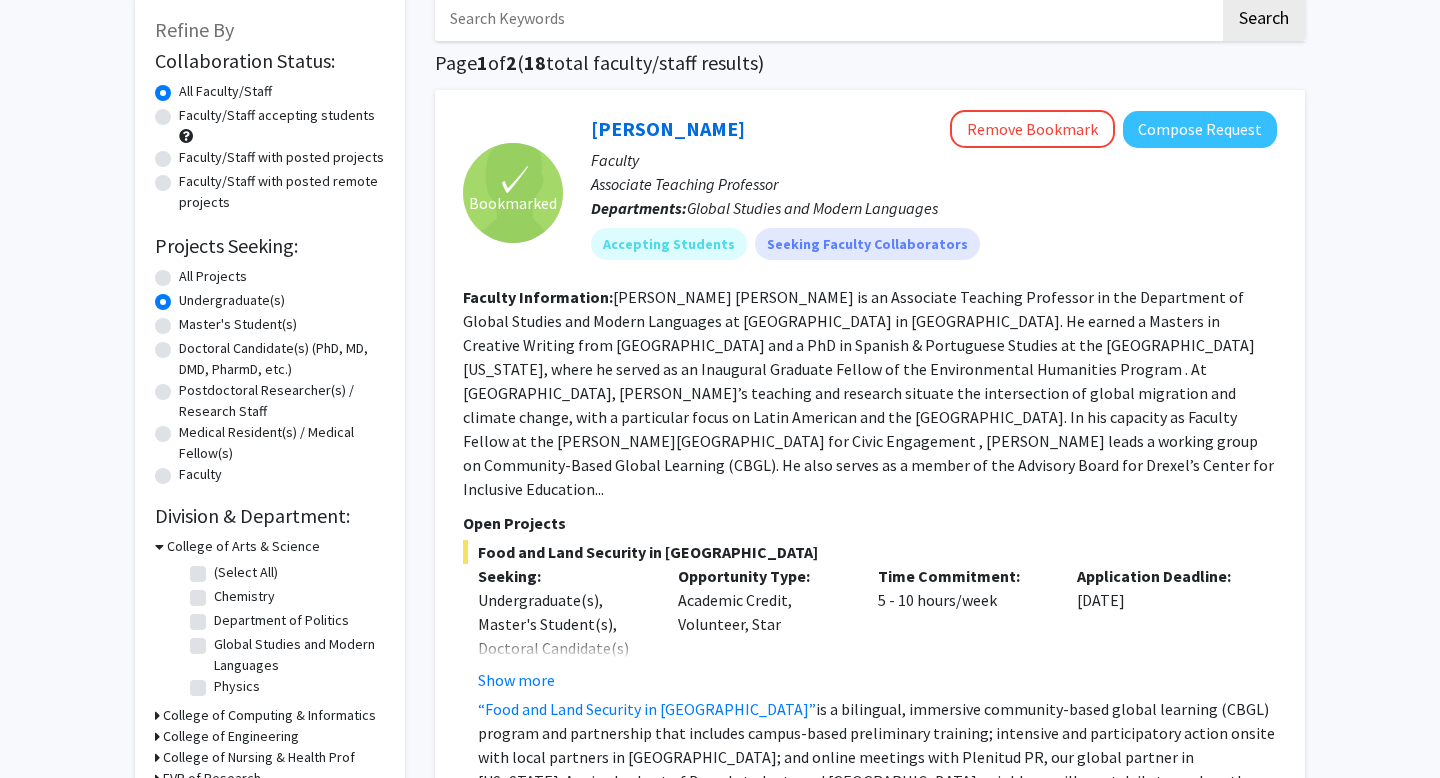 click on "[PERSON_NAME] [PERSON_NAME] is an Associate Teaching Professor in the  Department of Global Studies and Modern Languages at [GEOGRAPHIC_DATA]  in [GEOGRAPHIC_DATA]. He earned a Masters in Creative Writing from [GEOGRAPHIC_DATA] and a PhD in Spanish & Portuguese Studies at the [GEOGRAPHIC_DATA][US_STATE], where he served as an Inaugural Graduate Fellow of the  Environmental Humanities Program . At [GEOGRAPHIC_DATA], [PERSON_NAME]’s teaching and research situate the intersection of global migration and climate change, with a particular focus on Latin American and the [GEOGRAPHIC_DATA]. In his capacity as Faculty Fellow at the  [PERSON_NAME][GEOGRAPHIC_DATA] for Civic Engagement , [PERSON_NAME] leads a working group on Community-Based Global Learning (CBGL). He also serves as a member of the Advisory Board for Drexel’s  Center for Inclusive Education..." 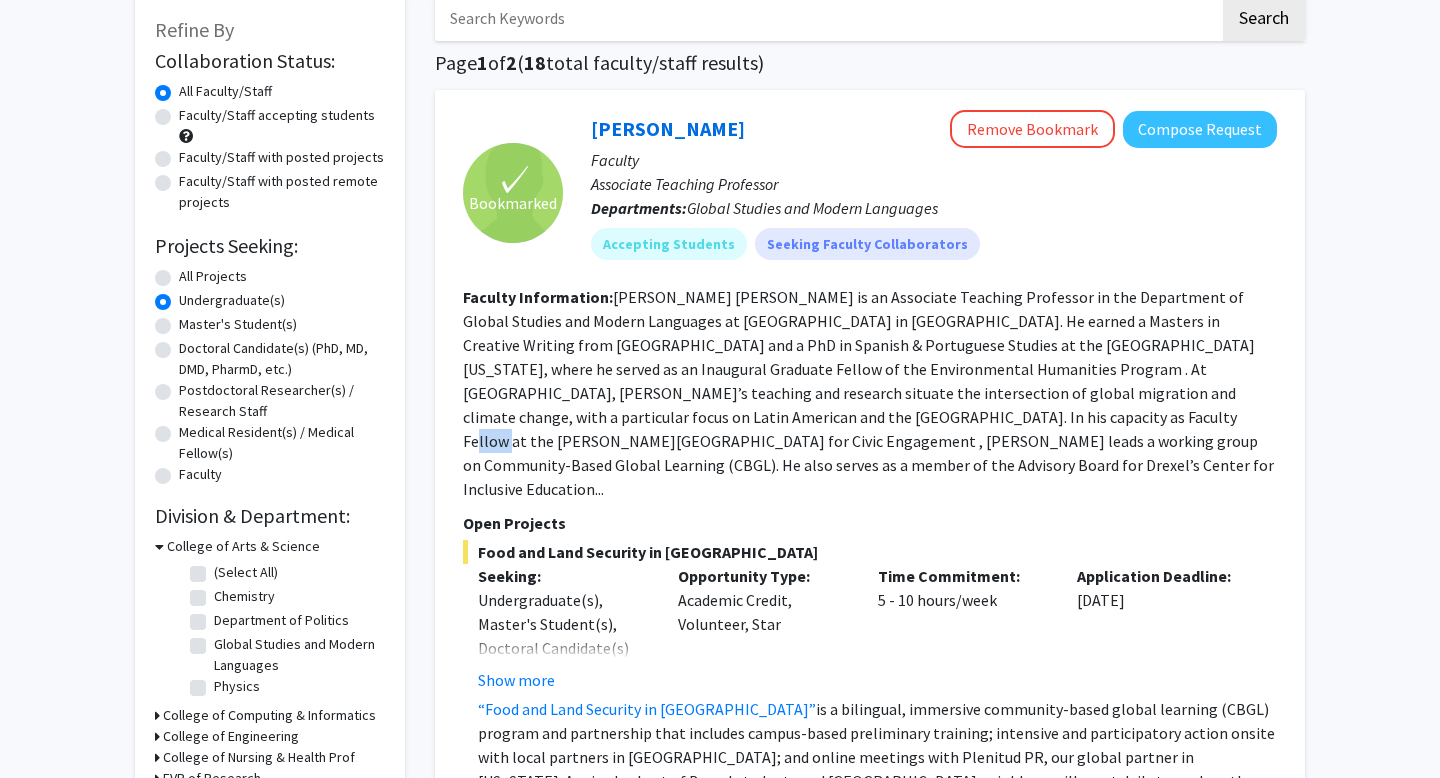 click on "[PERSON_NAME] [PERSON_NAME] is an Associate Teaching Professor in the  Department of Global Studies and Modern Languages at [GEOGRAPHIC_DATA]  in [GEOGRAPHIC_DATA]. He earned a Masters in Creative Writing from [GEOGRAPHIC_DATA] and a PhD in Spanish & Portuguese Studies at the [GEOGRAPHIC_DATA][US_STATE], where he served as an Inaugural Graduate Fellow of the  Environmental Humanities Program . At [GEOGRAPHIC_DATA], [PERSON_NAME]’s teaching and research situate the intersection of global migration and climate change, with a particular focus on Latin American and the [GEOGRAPHIC_DATA]. In his capacity as Faculty Fellow at the  [PERSON_NAME][GEOGRAPHIC_DATA] for Civic Engagement , [PERSON_NAME] leads a working group on Community-Based Global Learning (CBGL). He also serves as a member of the Advisory Board for Drexel’s  Center for Inclusive Education..." 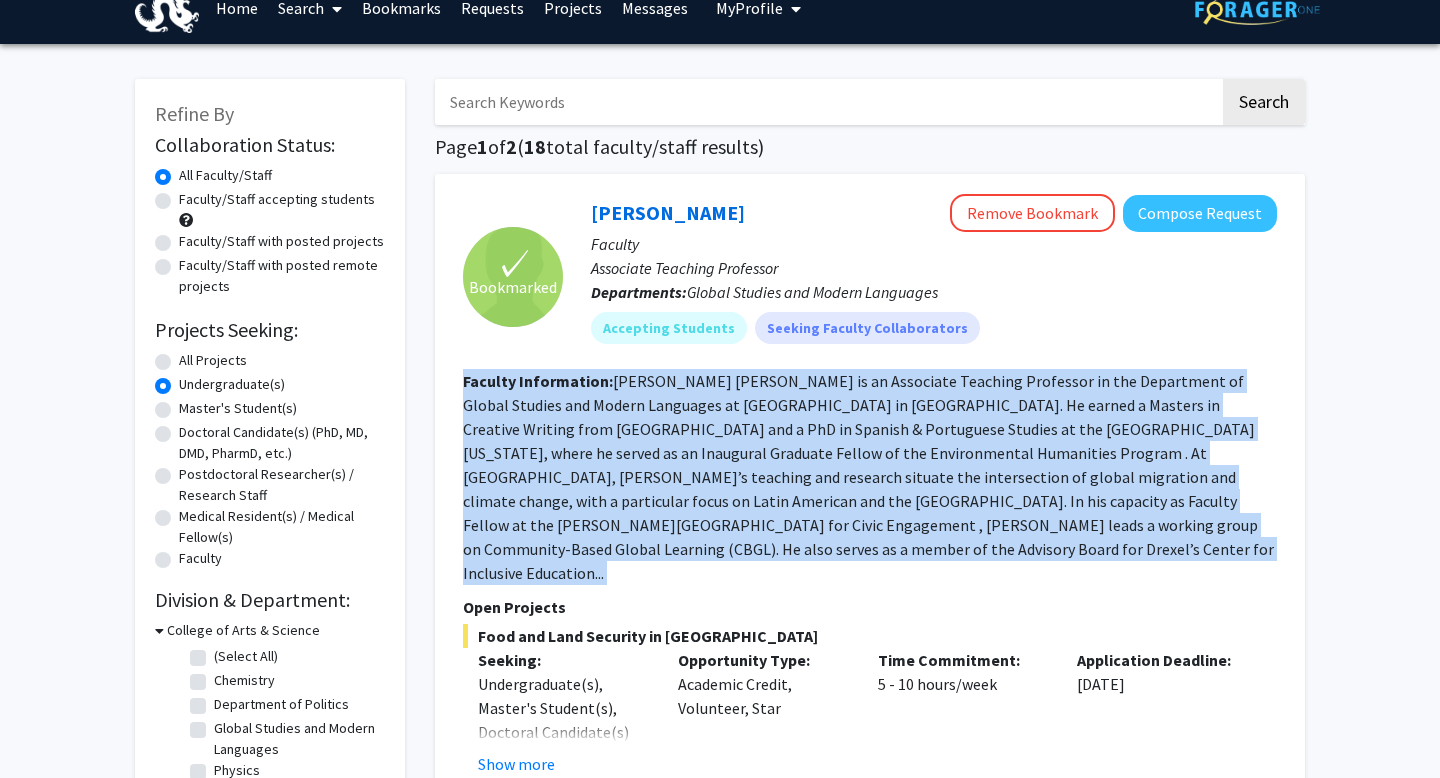 scroll, scrollTop: 0, scrollLeft: 0, axis: both 